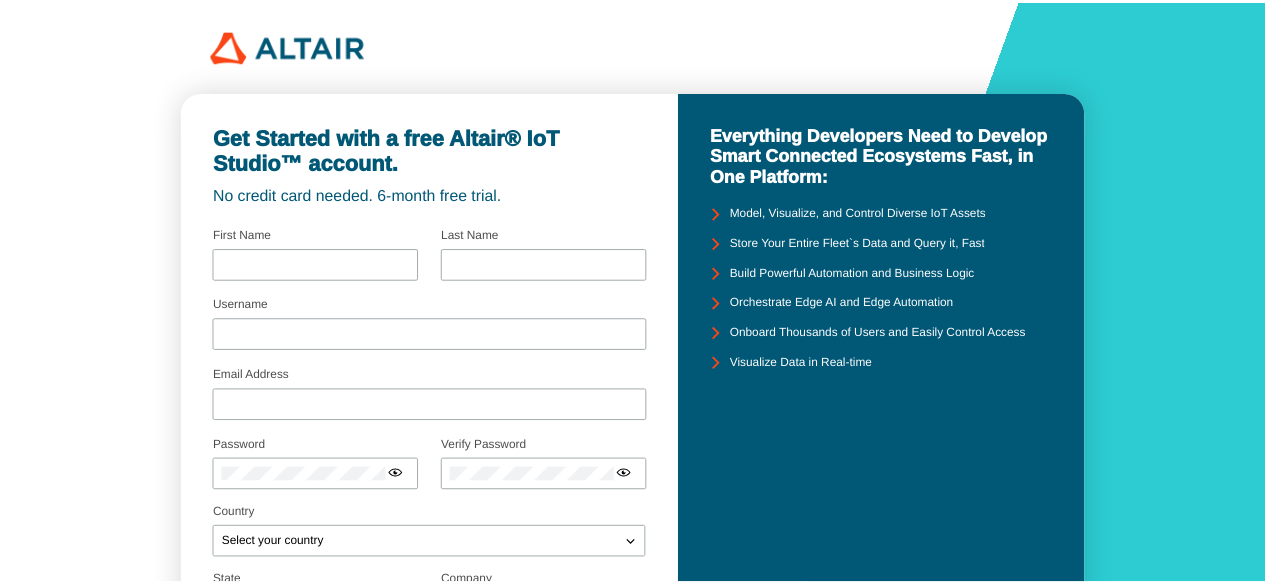 scroll, scrollTop: 0, scrollLeft: 0, axis: both 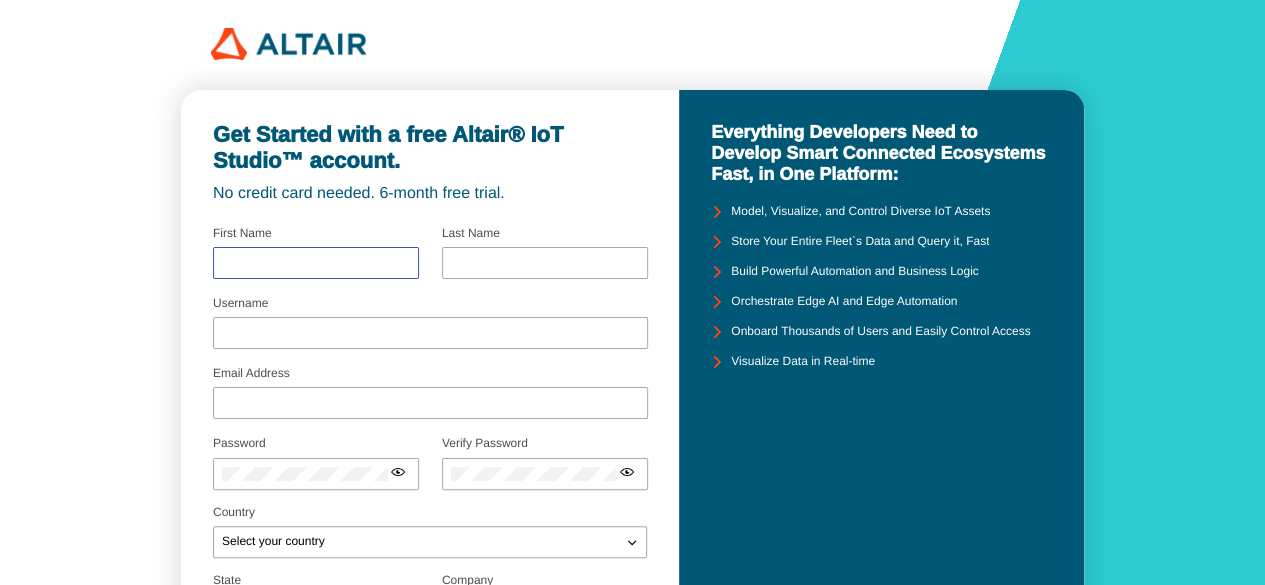 click at bounding box center [316, 263] 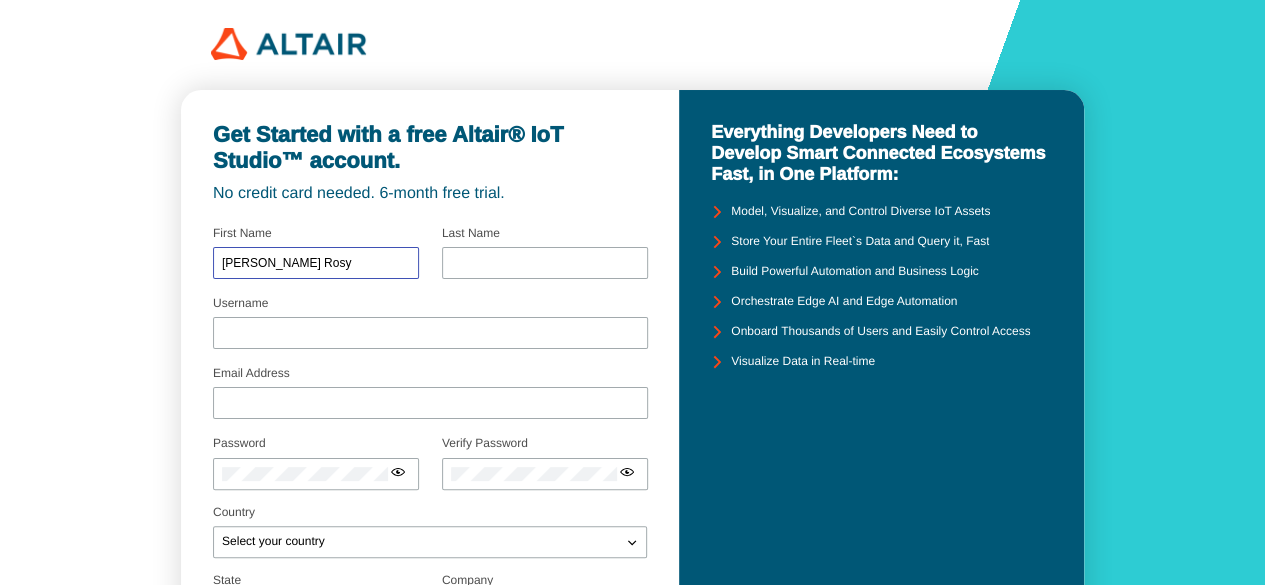 type on "Arockia Rosy" 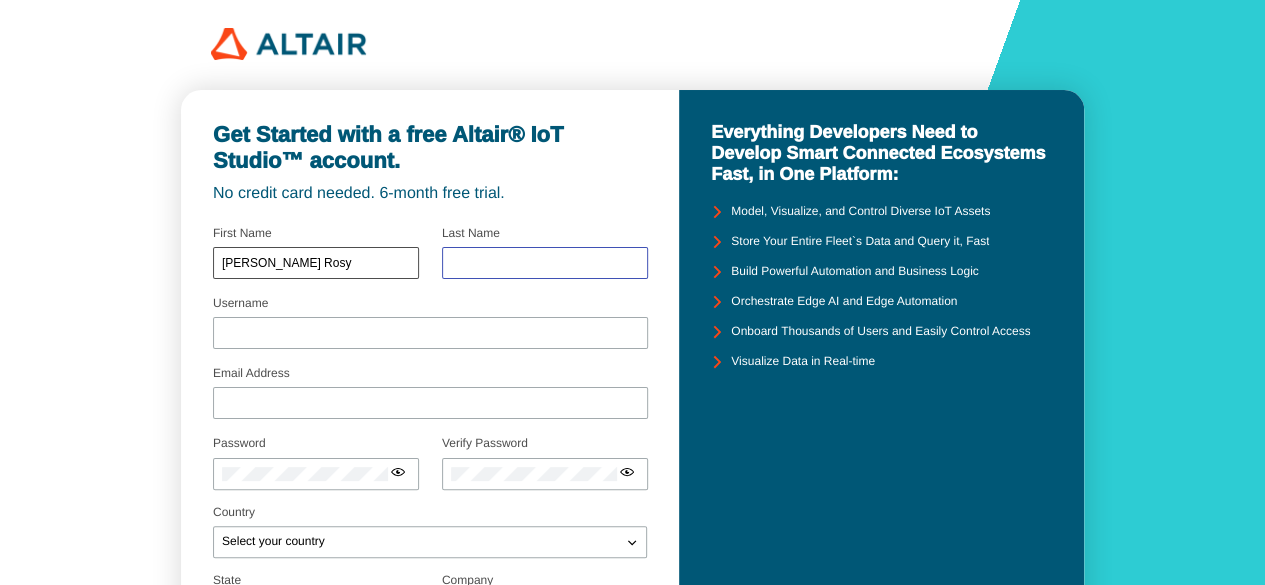 type on "N" 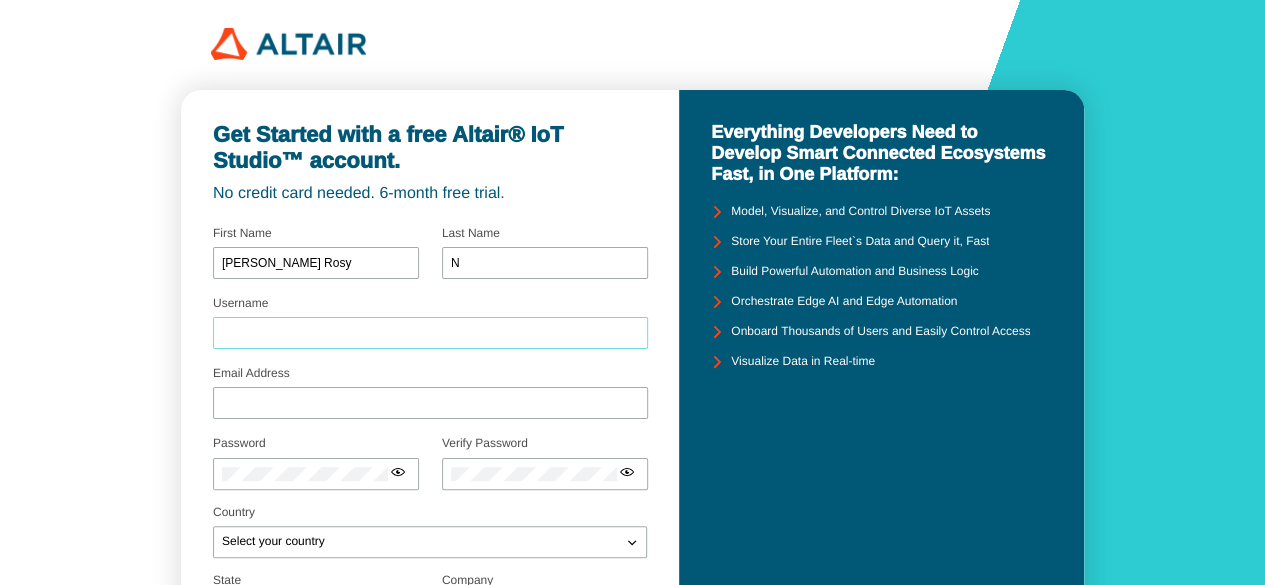 click on "Username" at bounding box center [430, 333] 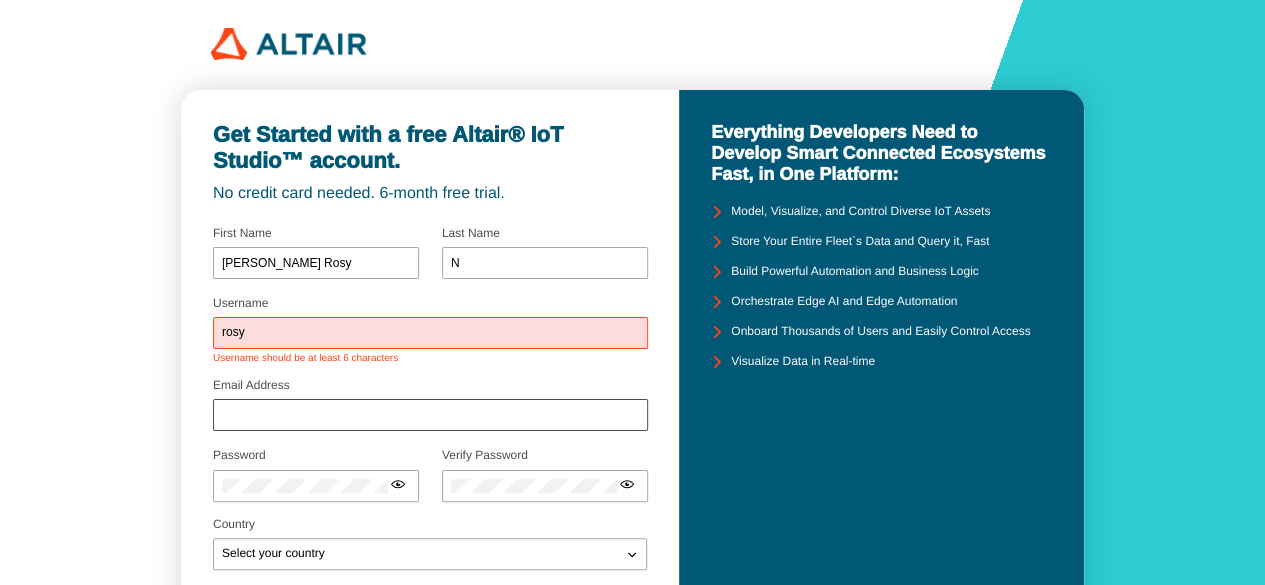 click on "Email Address" at bounding box center (430, 408) 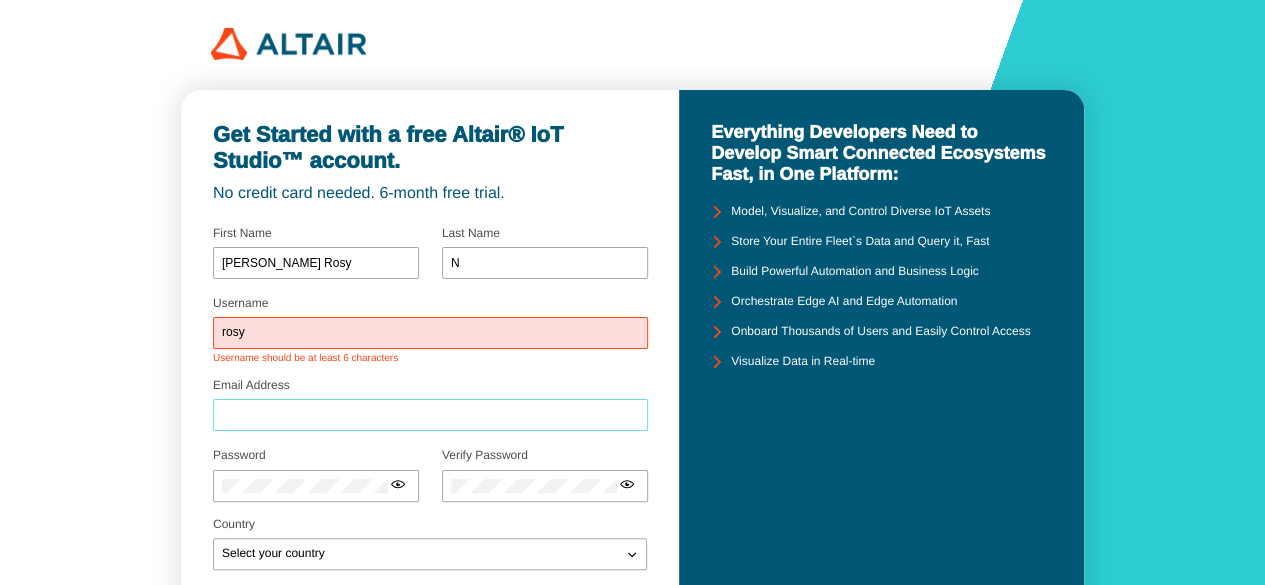 click on "Email Address" at bounding box center (430, 415) 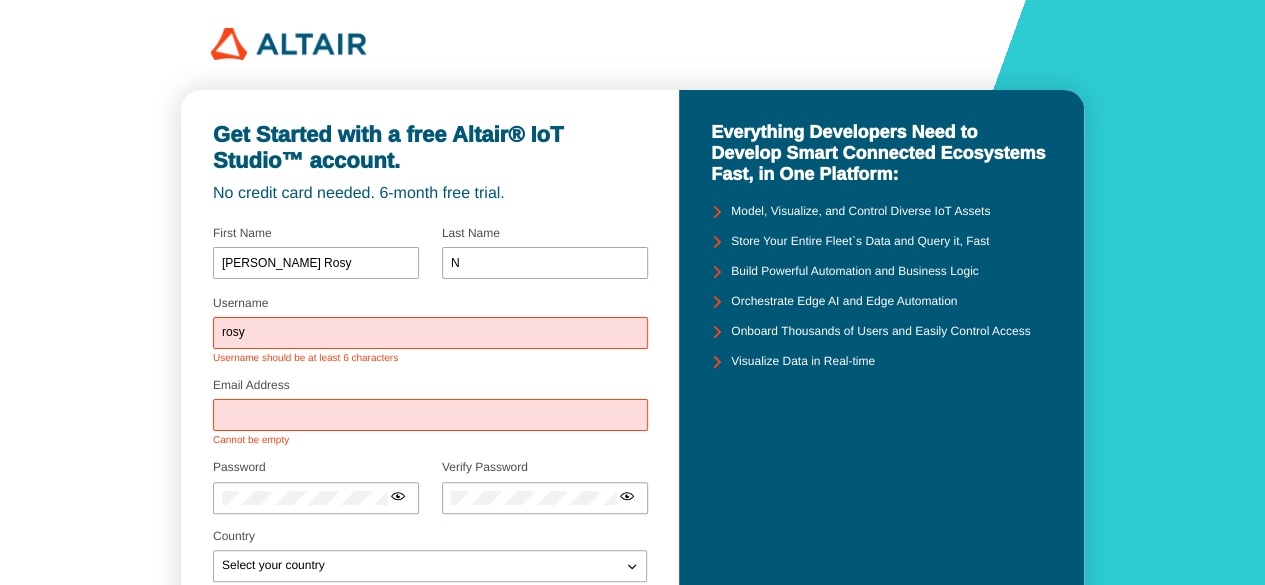 click on "rosy" at bounding box center [430, 333] 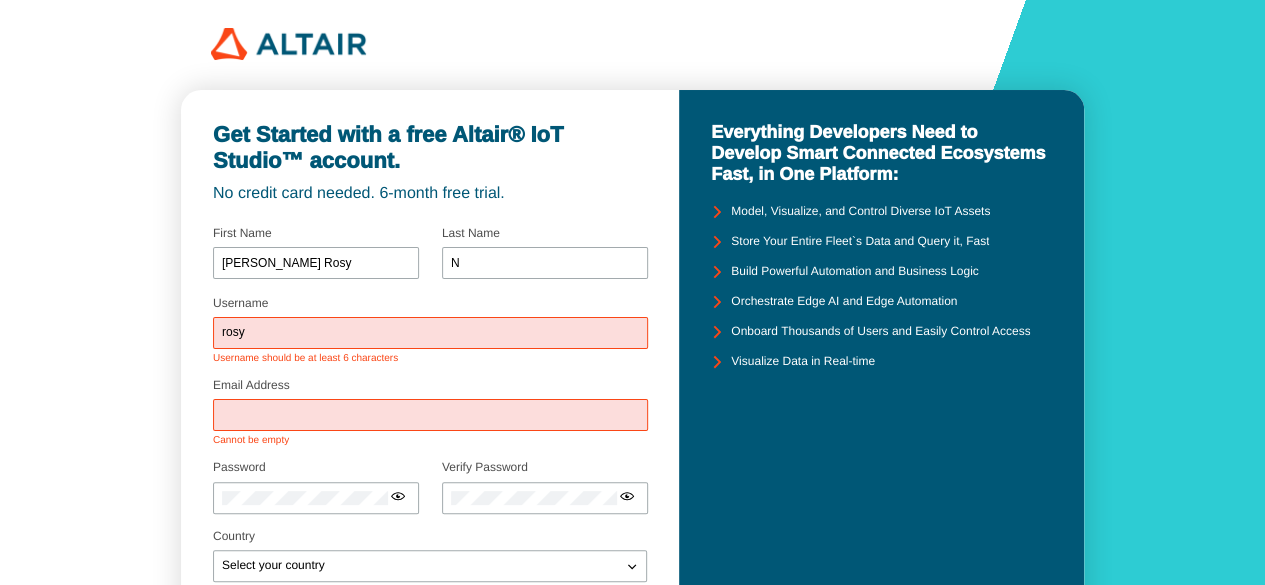 click on "rosy" at bounding box center [430, 333] 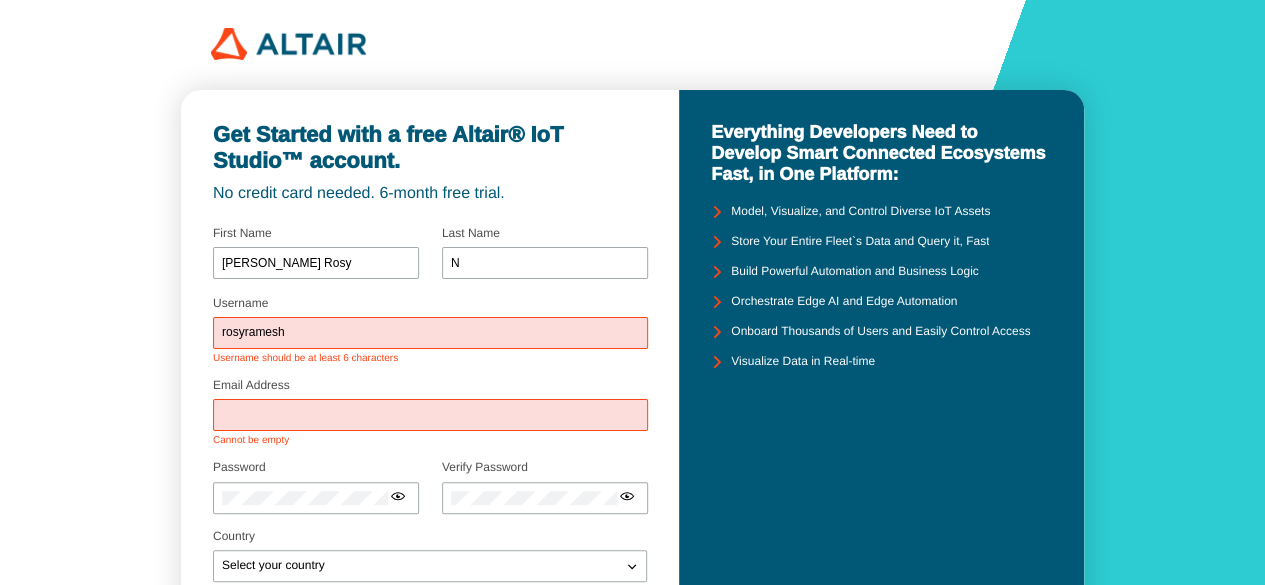 type on "rosyramesh" 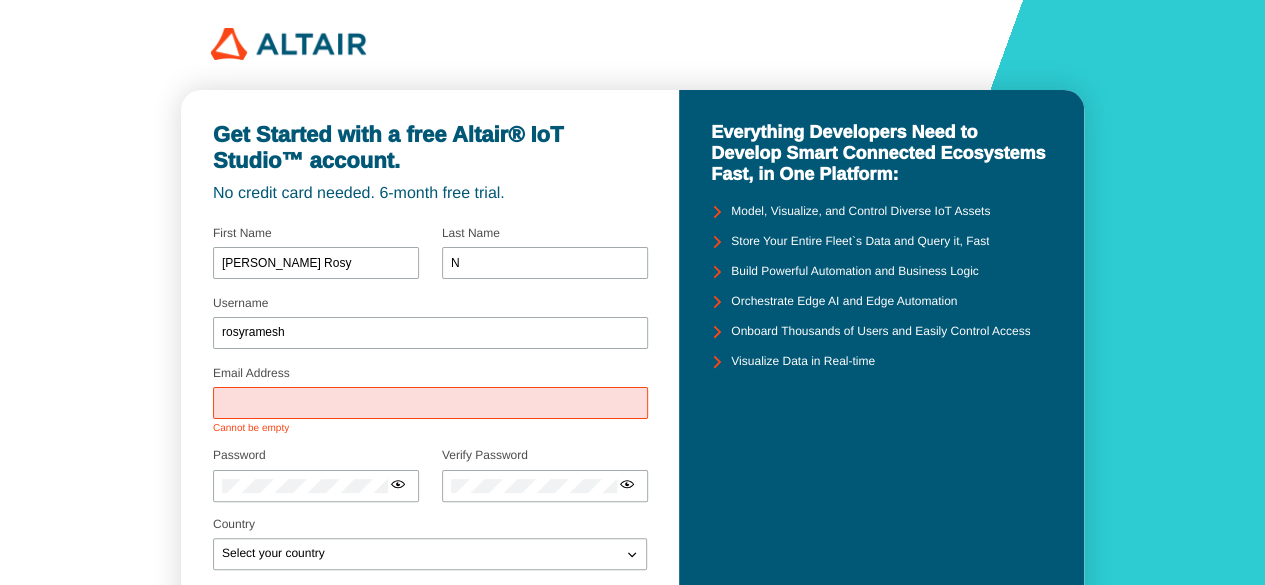click on "Email Address
Cannot be empty" at bounding box center (430, 402) 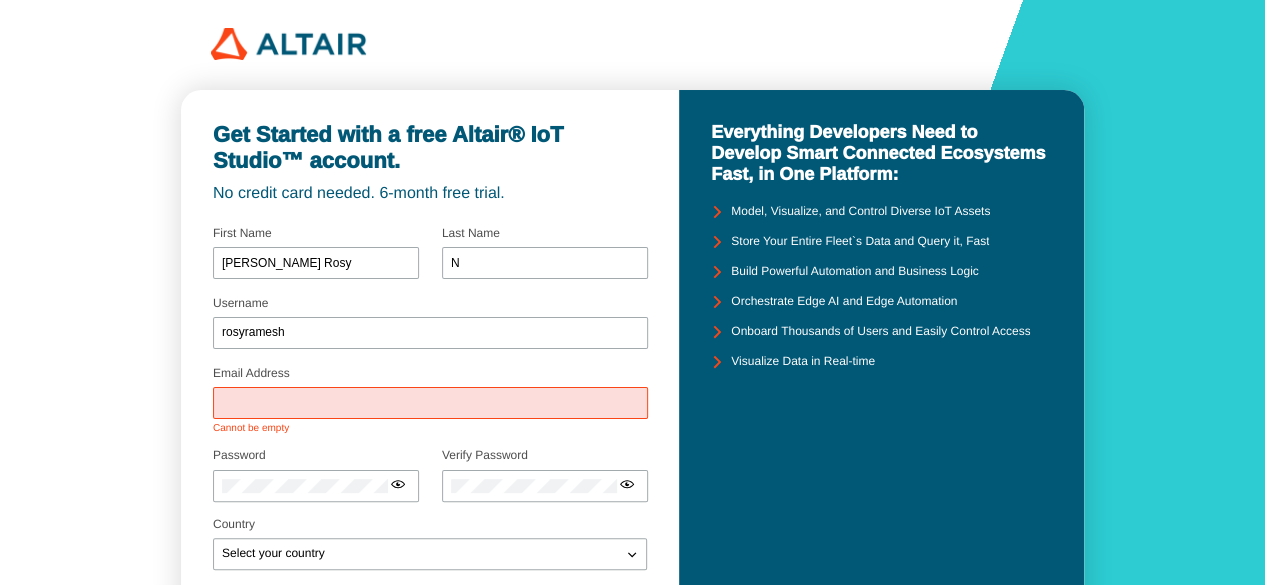 click on "Email Address" at bounding box center (430, 403) 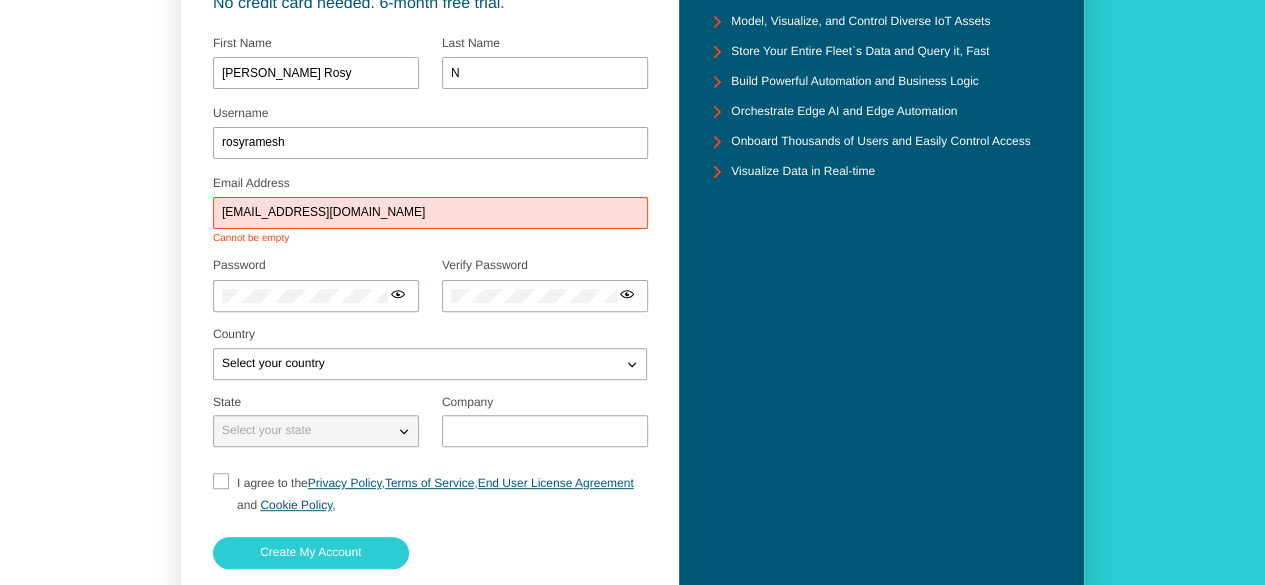 scroll, scrollTop: 194, scrollLeft: 0, axis: vertical 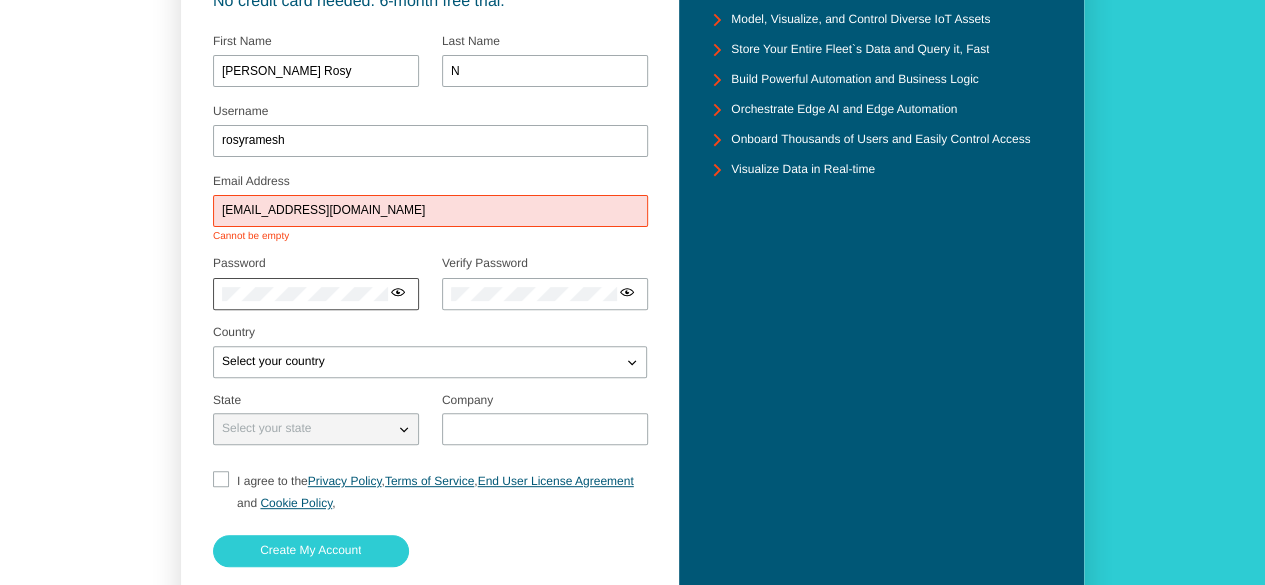 type on "rosynazi@yahoo.co.in" 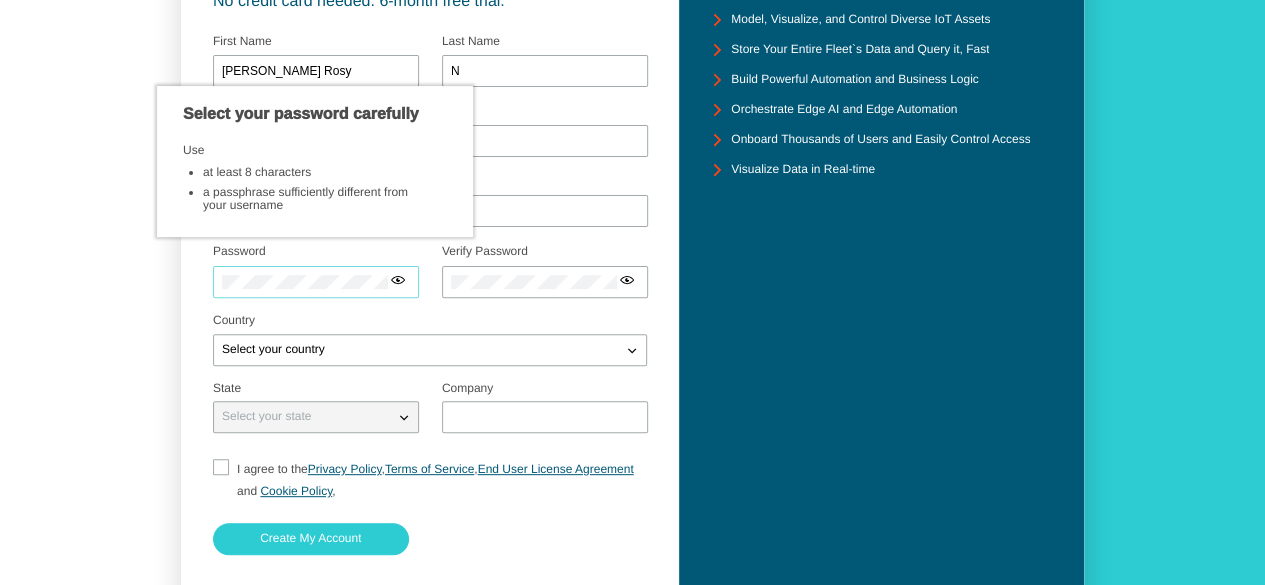 click at bounding box center [316, 282] 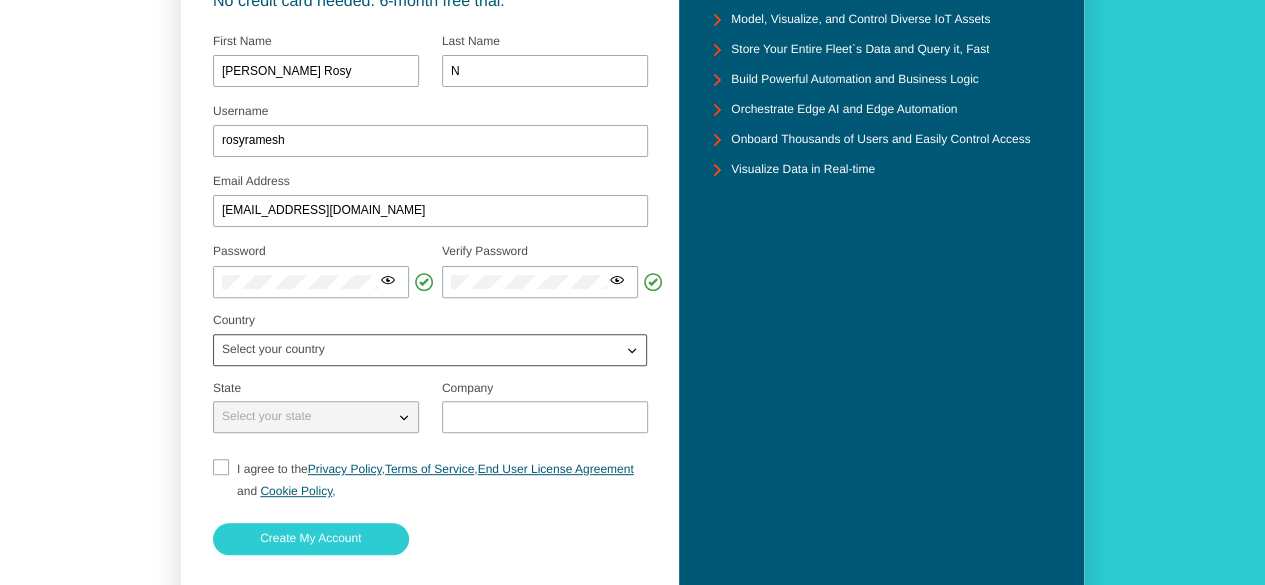 click on "Select your country" at bounding box center (430, 344) 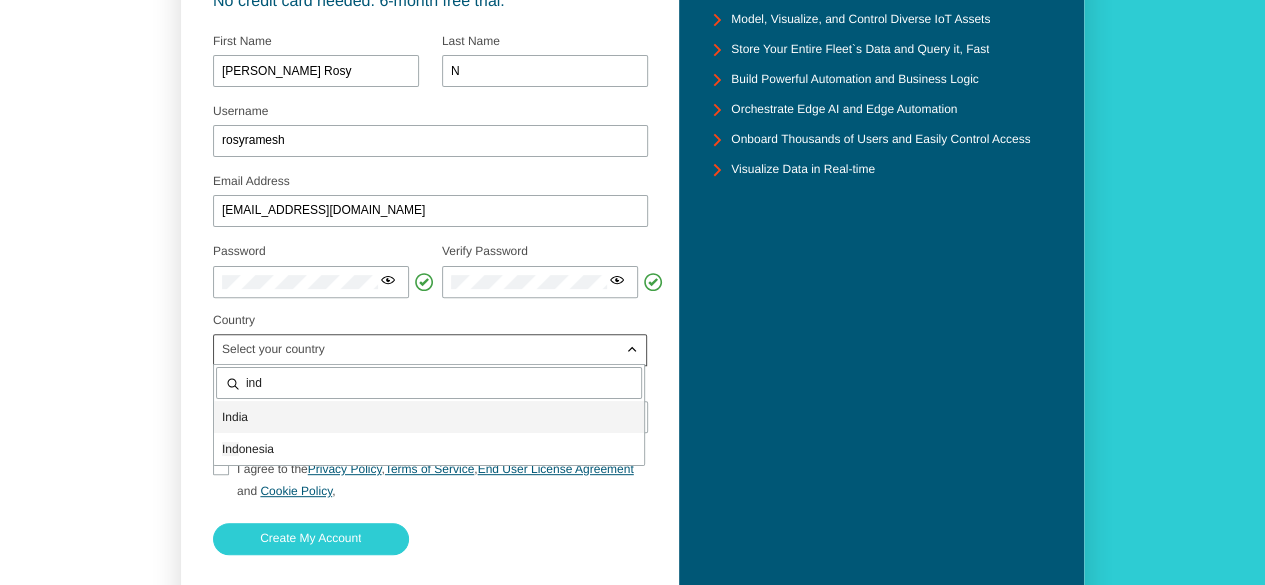 type on "ind" 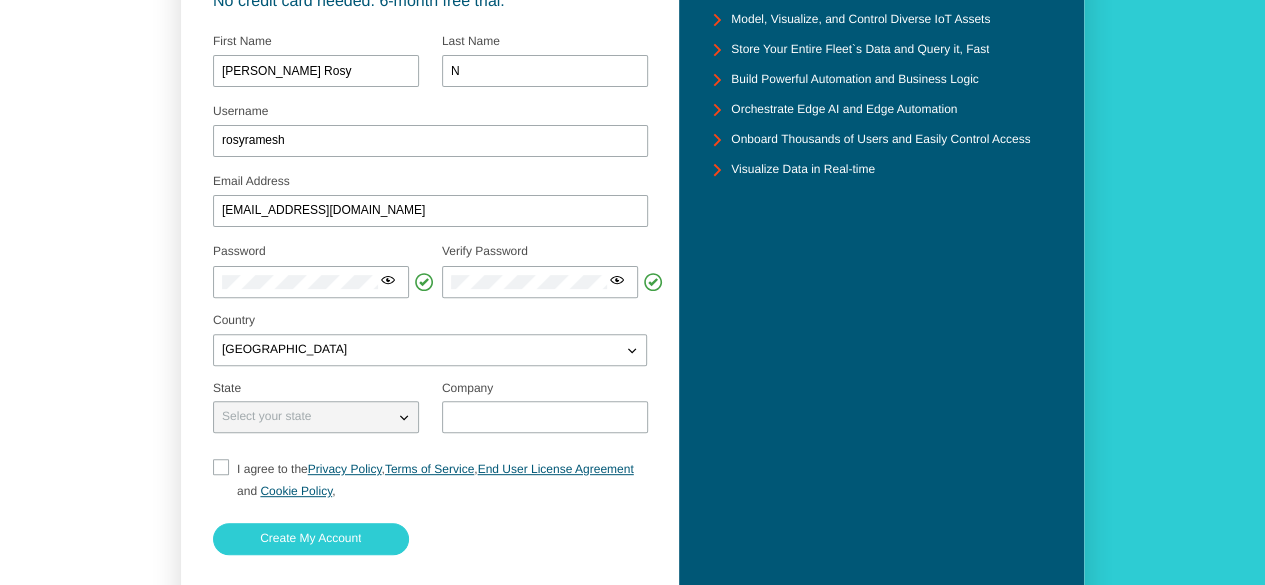 click on "Select your state" 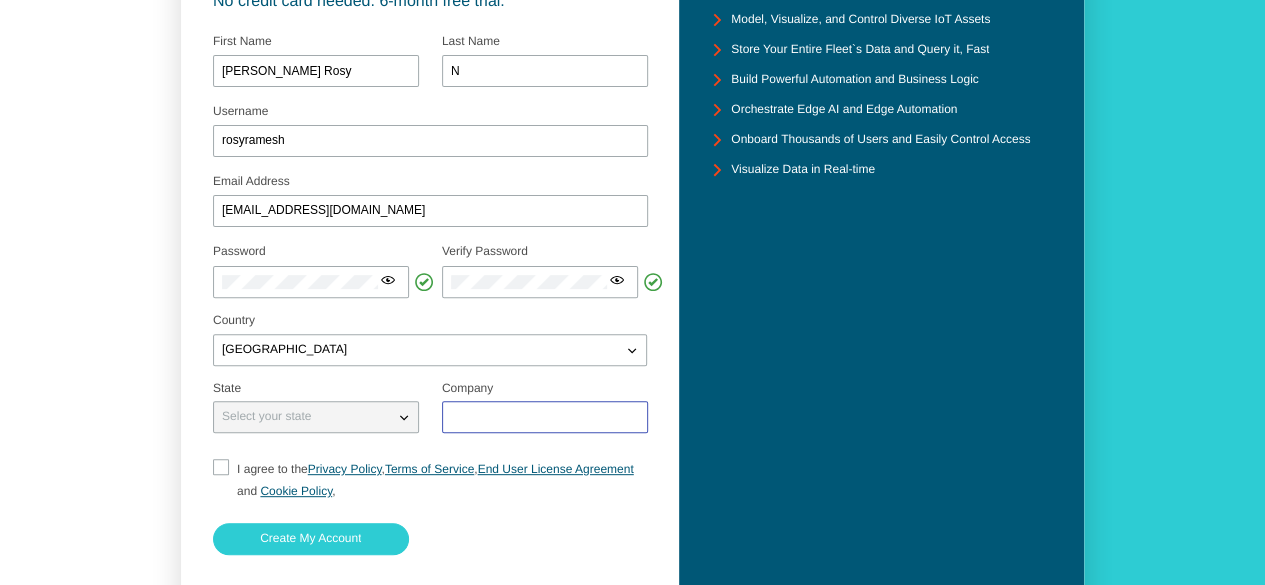 click at bounding box center (545, 417) 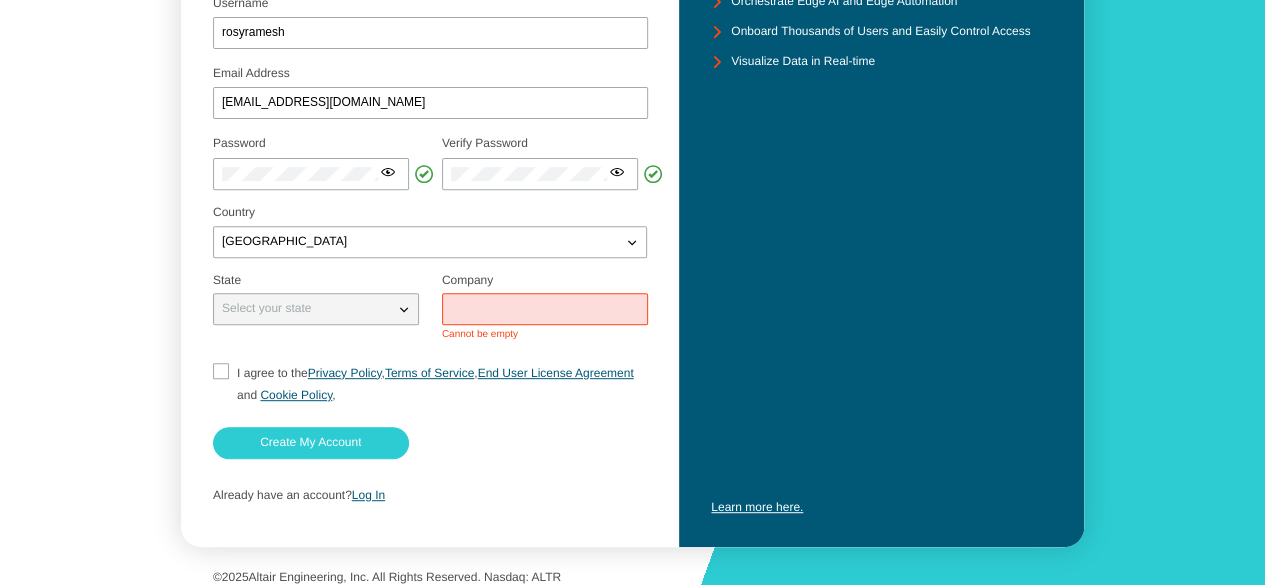 click at bounding box center [430, 448] 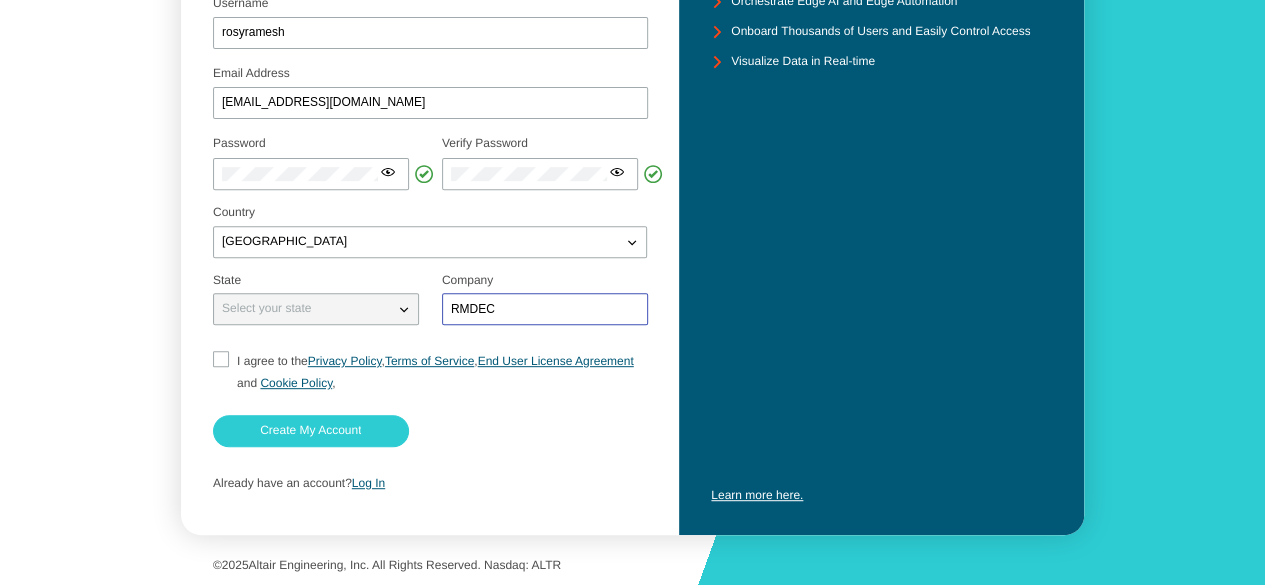 type on "RMDEC" 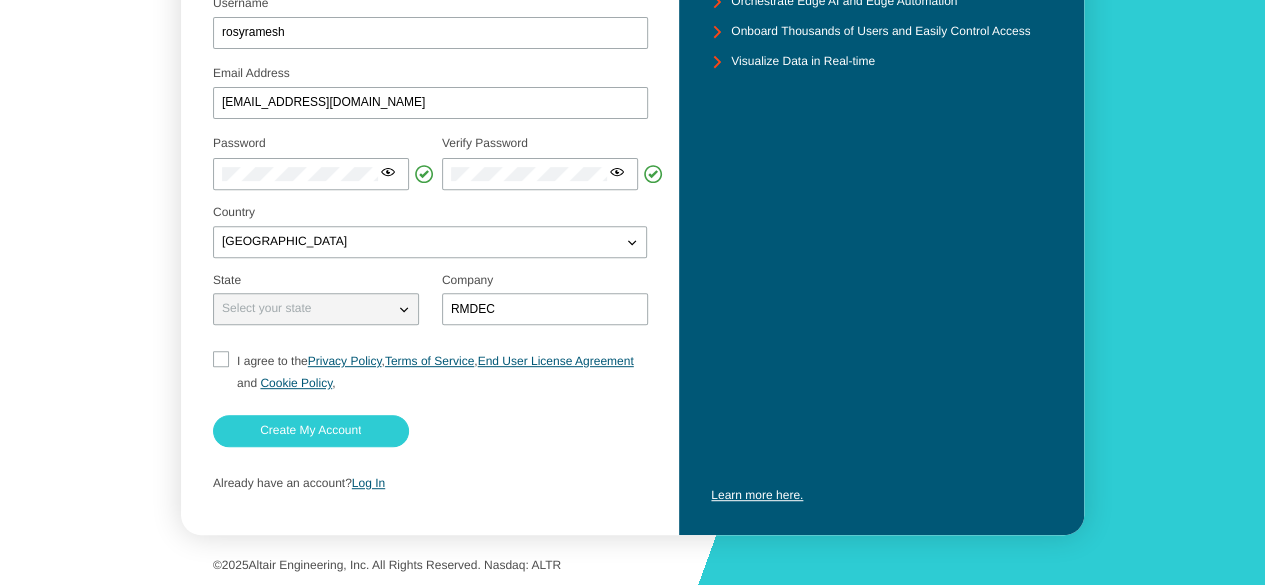 click on "I agree to the
Privacy Policy ,
Terms of Service ,
End User License Agreement
and
Cookie Policy ," at bounding box center [219, 372] 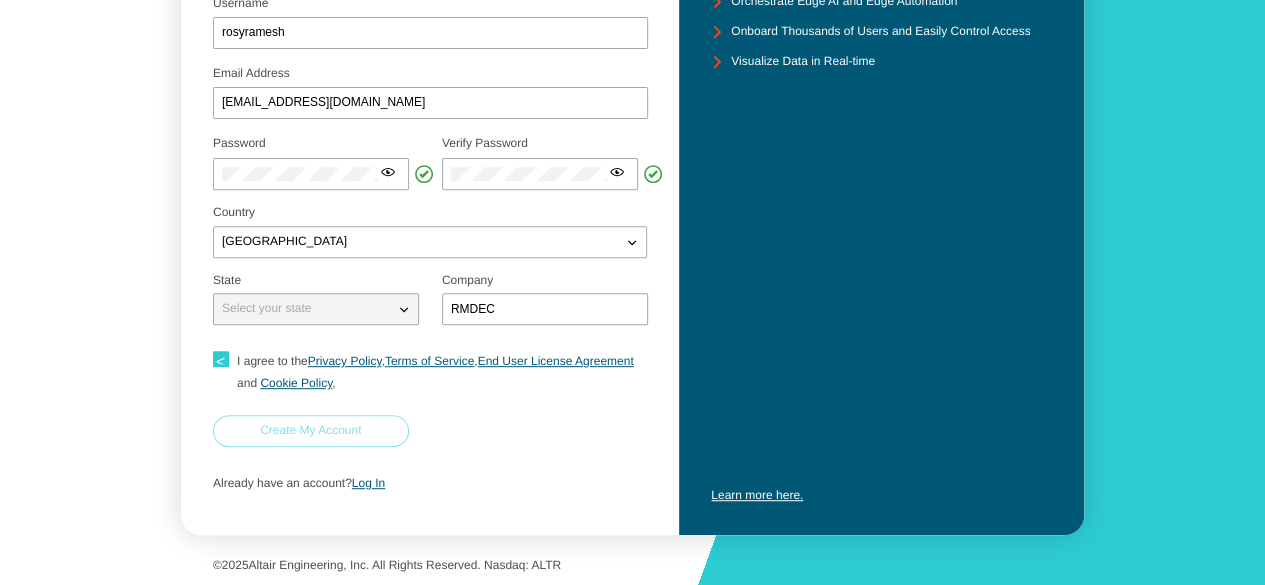 click on "Create My Account" at bounding box center [0, 0] 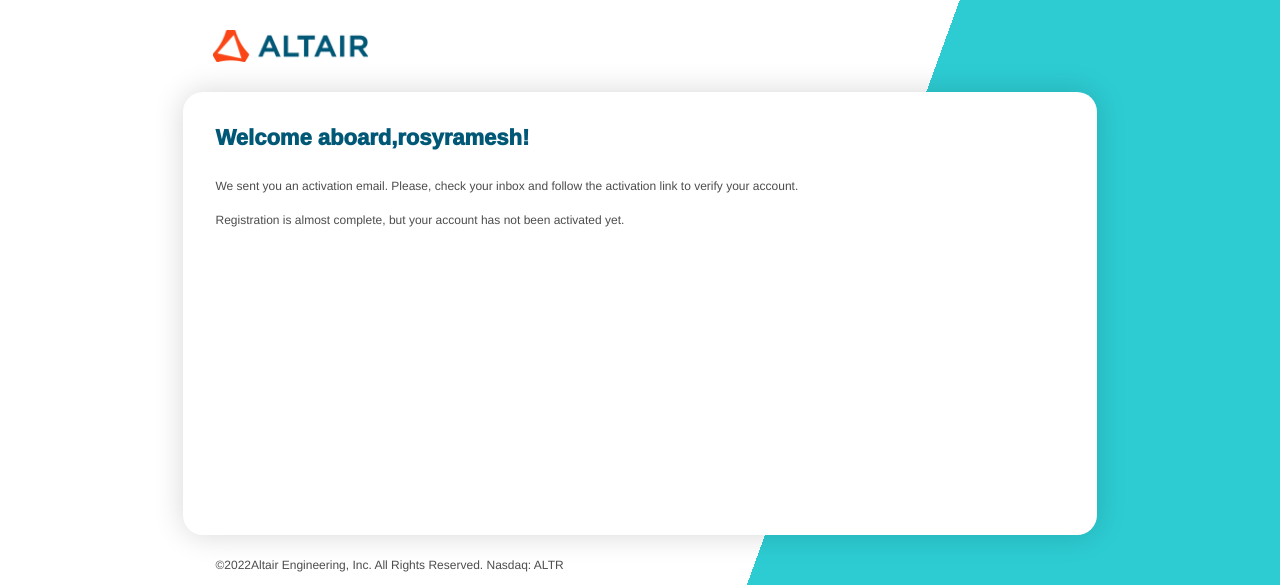 scroll, scrollTop: 0, scrollLeft: 0, axis: both 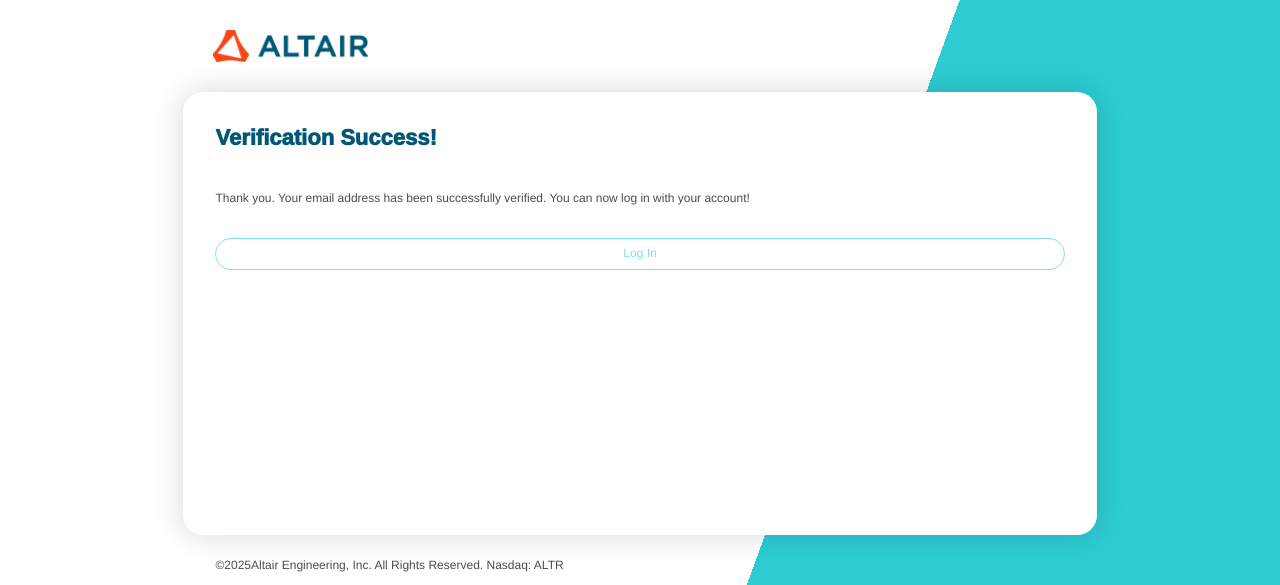 click on "Log In" at bounding box center [639, 254] 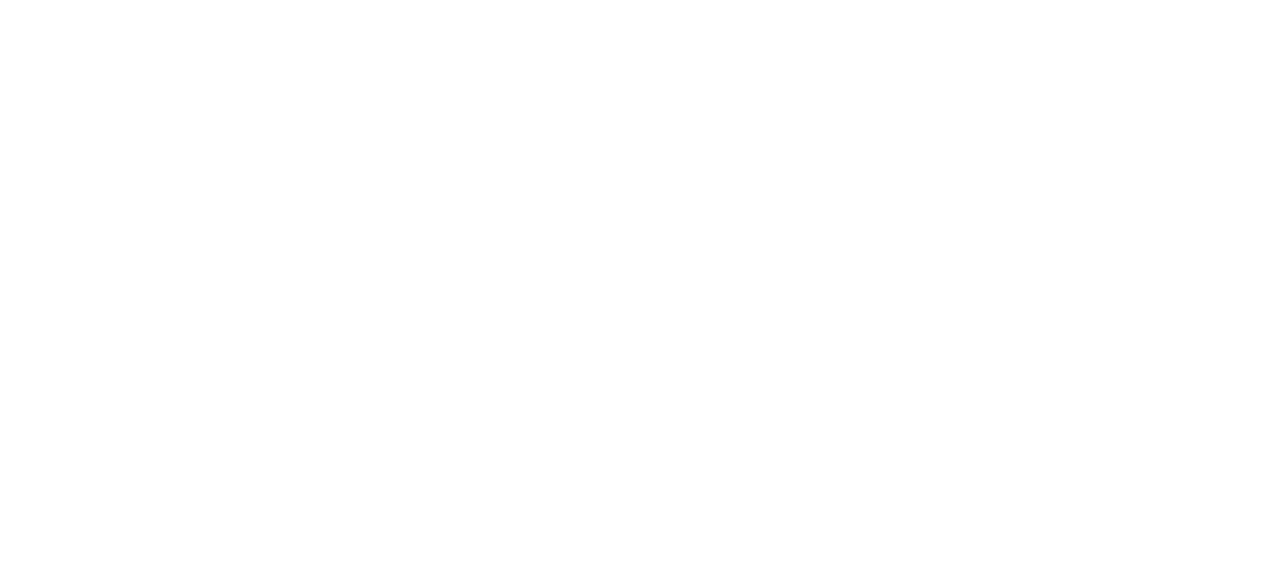 scroll, scrollTop: 0, scrollLeft: 0, axis: both 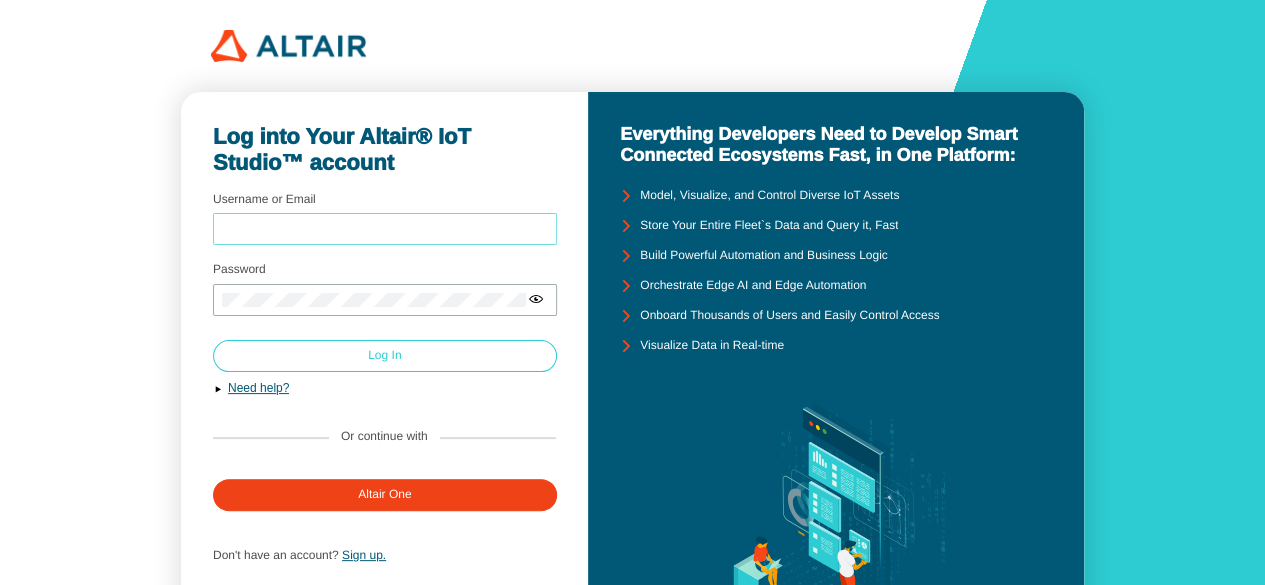 type on "rosyramesh" 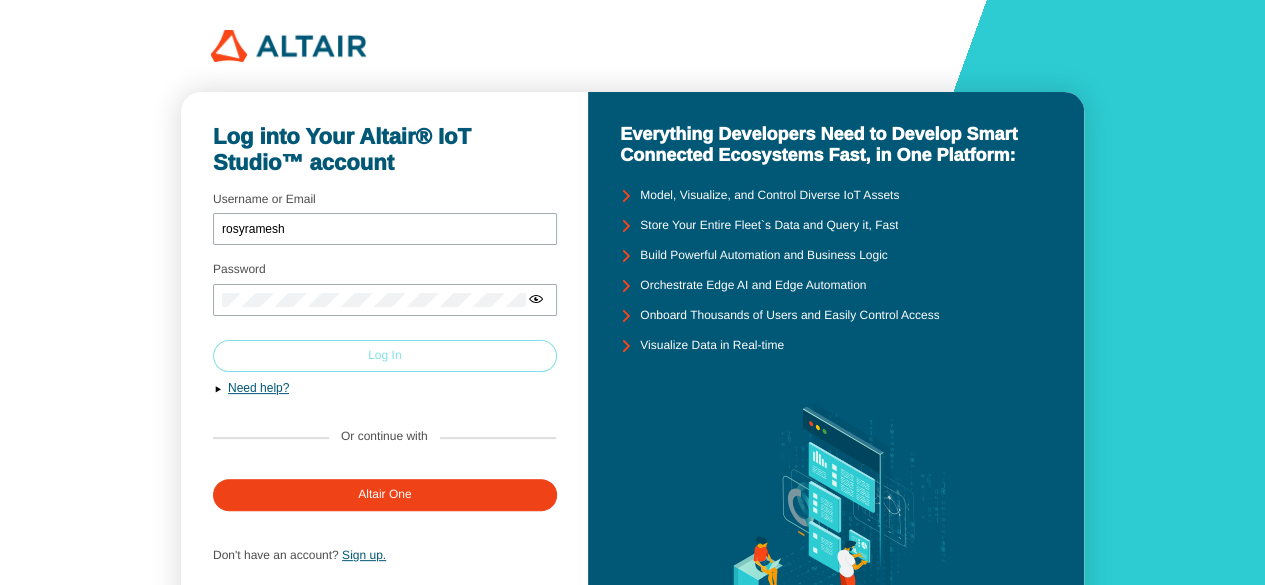 click on "Log In" at bounding box center (385, 356) 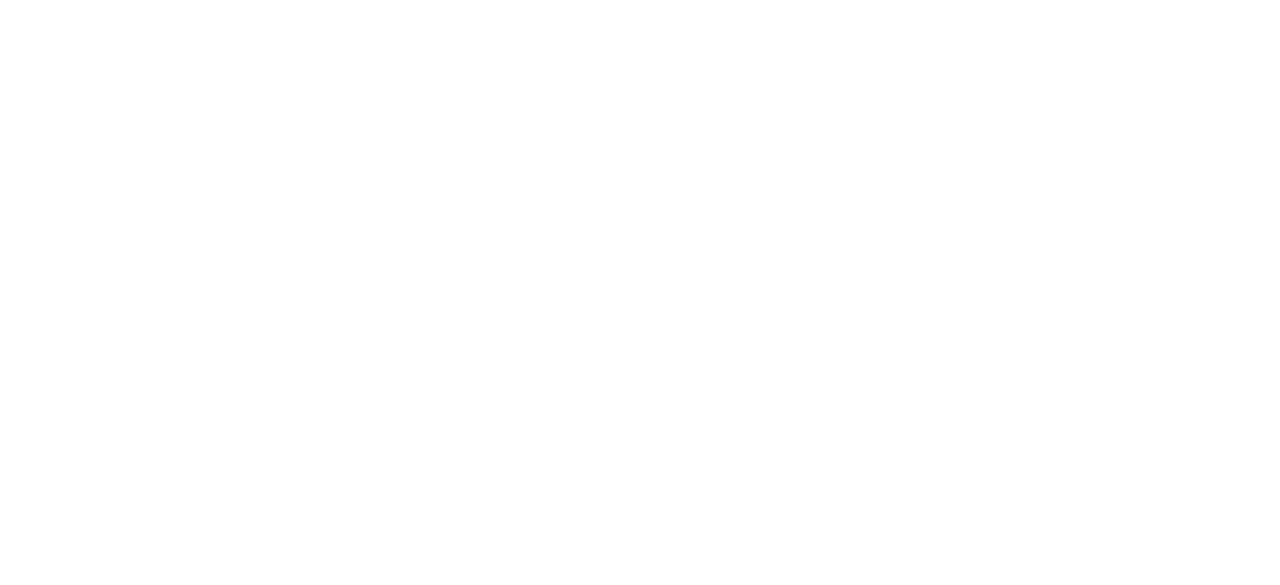 scroll, scrollTop: 0, scrollLeft: 0, axis: both 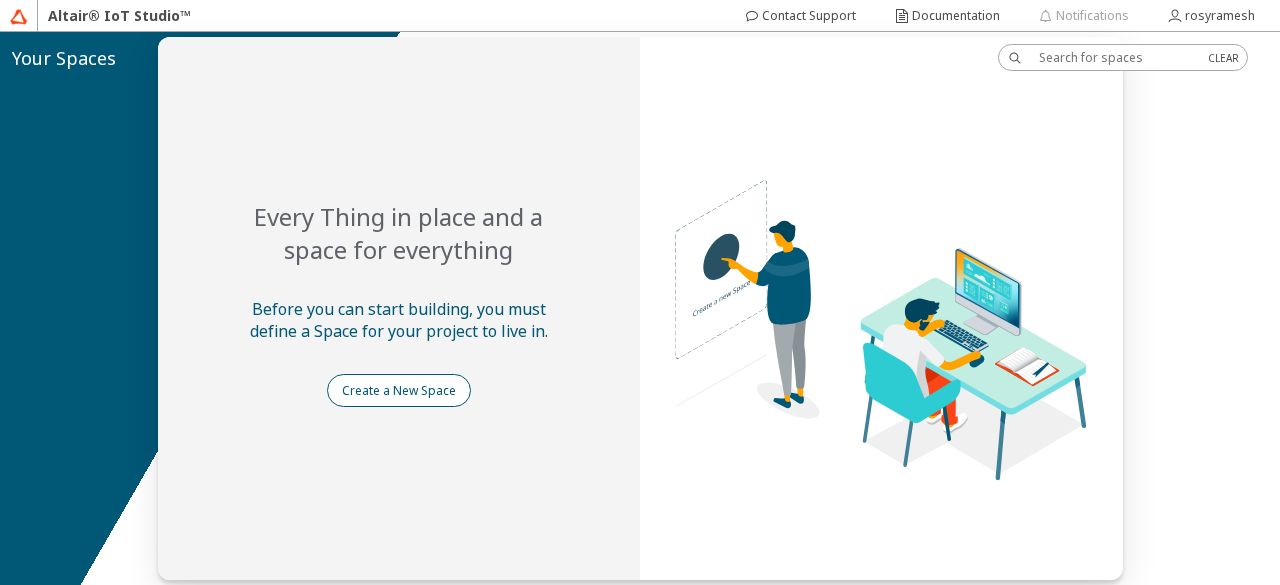 click on "Create a New Space" at bounding box center [0, 0] 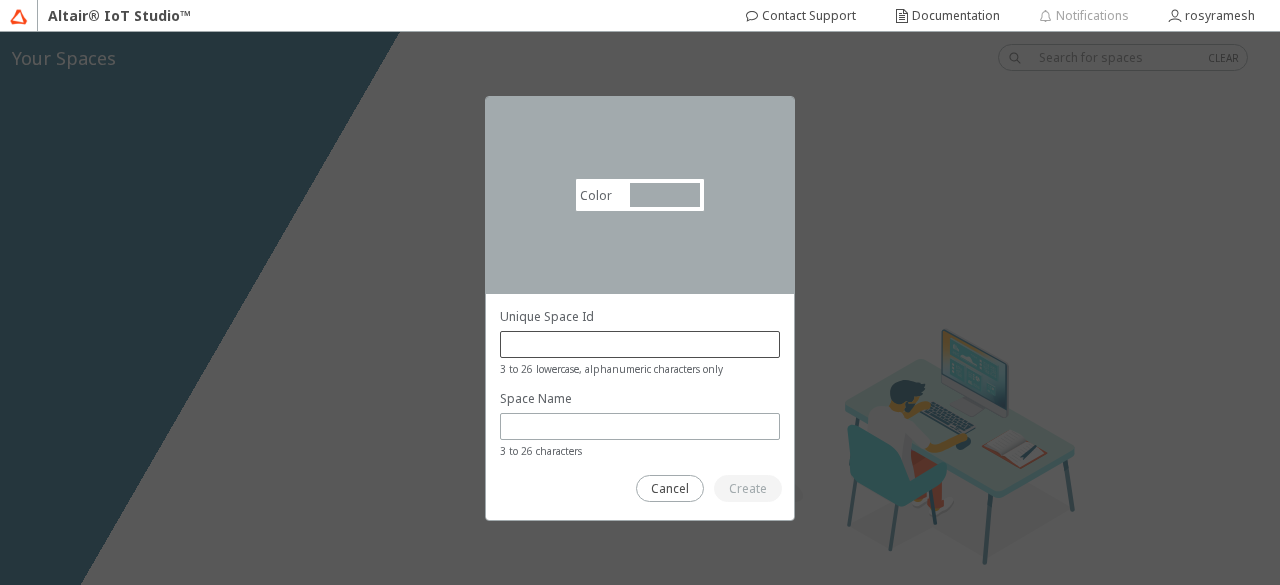 click at bounding box center [640, 344] 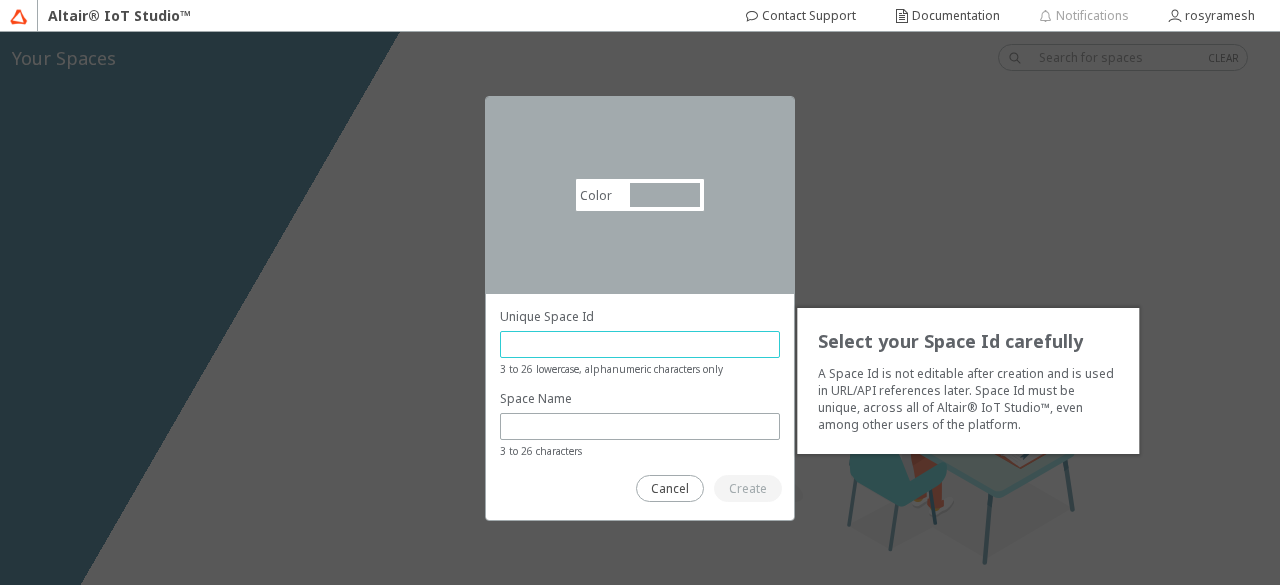 type on "R" 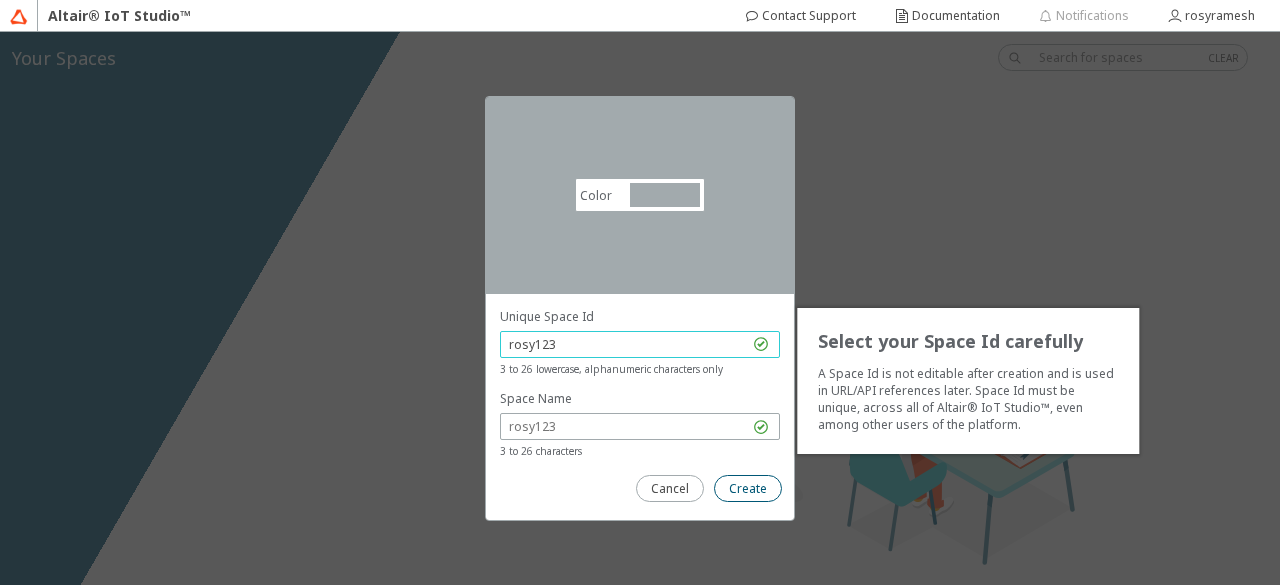 type on "rosy123" 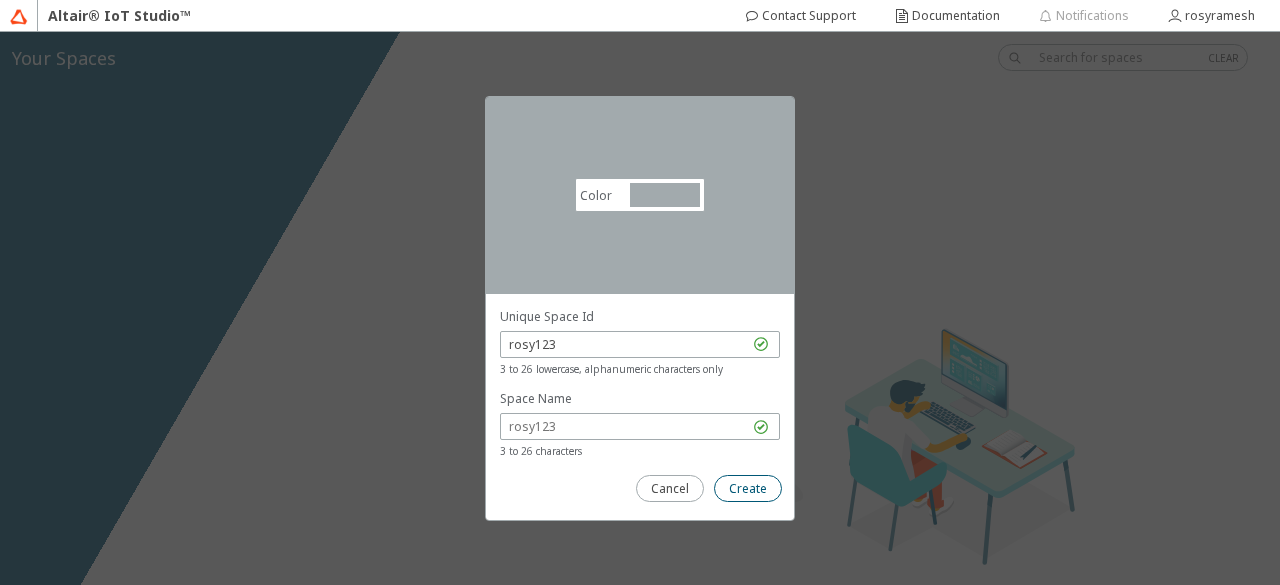 click on "Create" at bounding box center [0, 0] 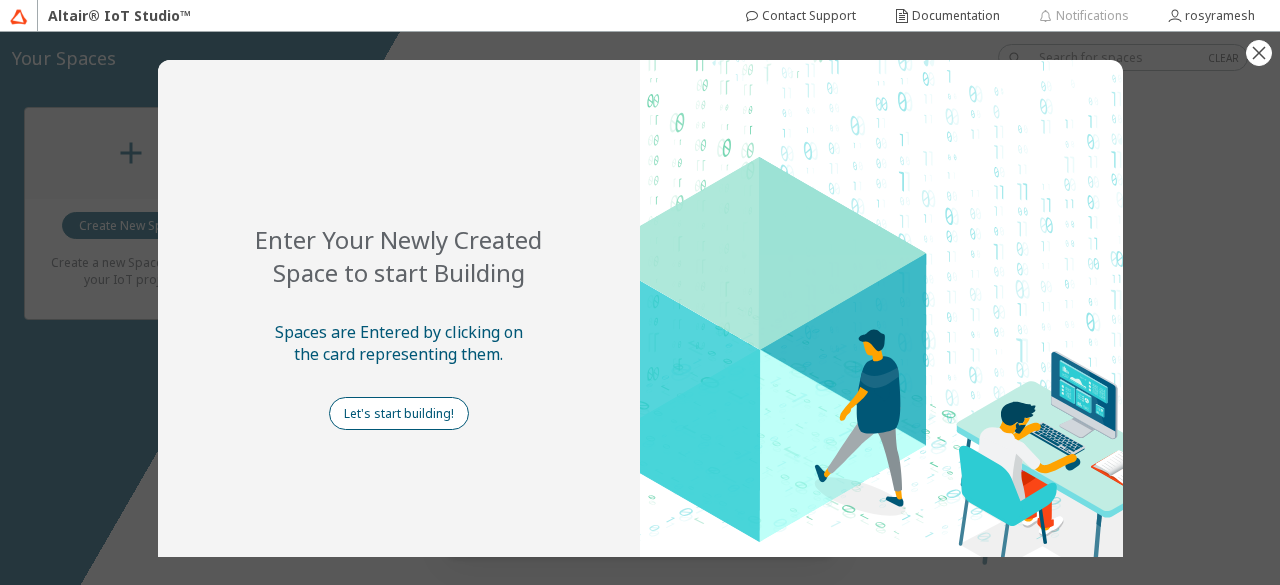 click on "Let's start building!" at bounding box center [0, 0] 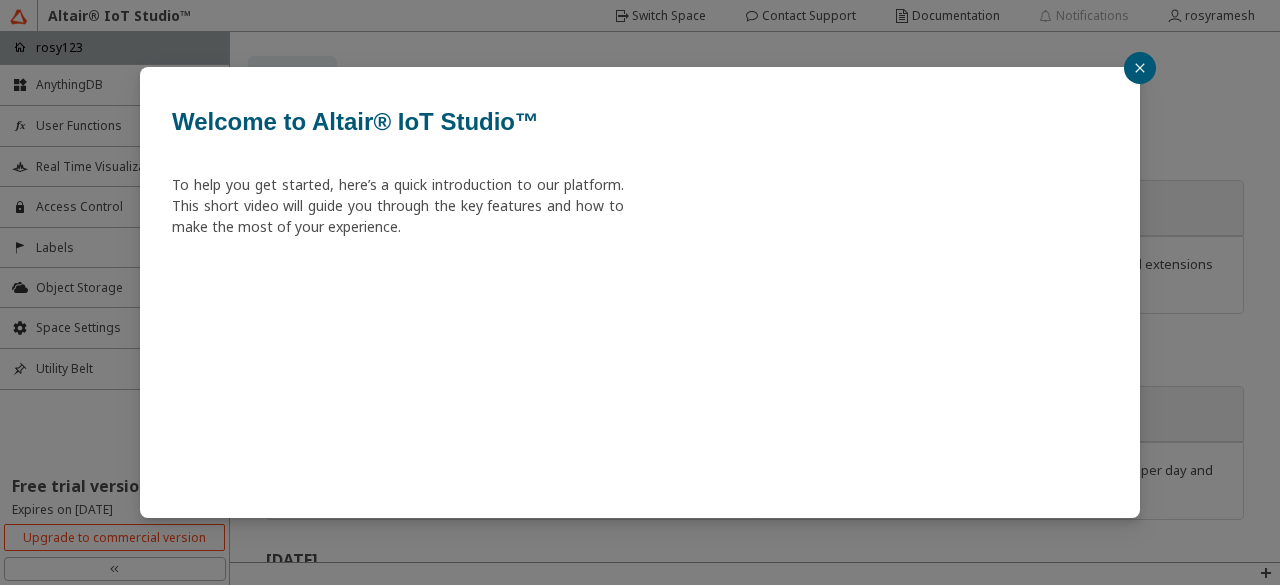 click 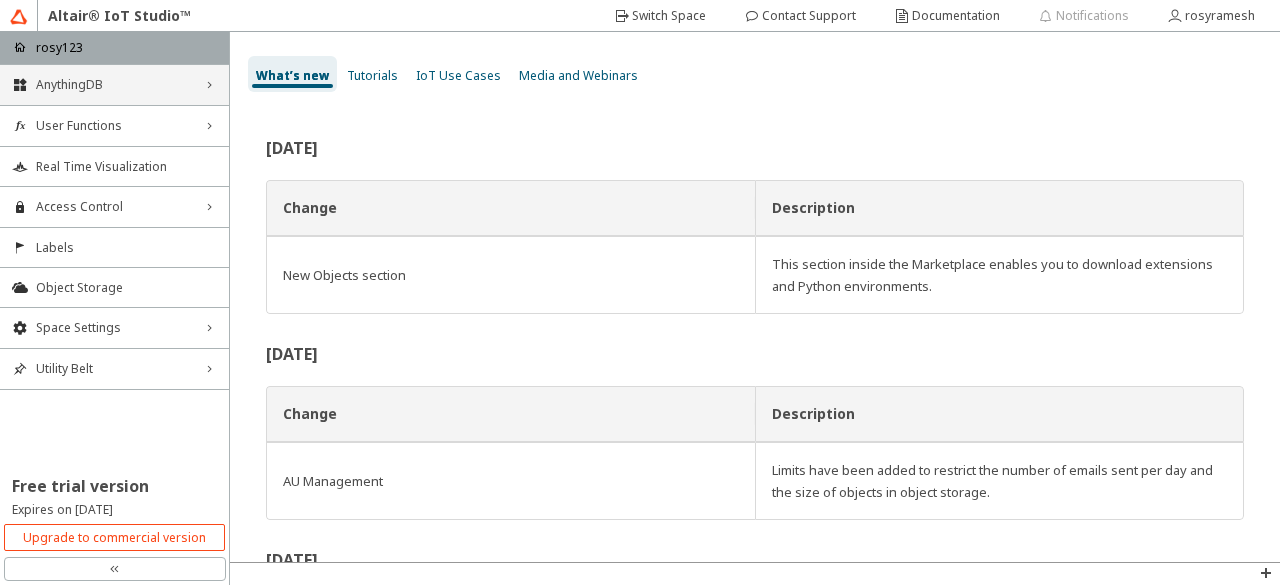 click on "AnythingDB" at bounding box center [114, 85] 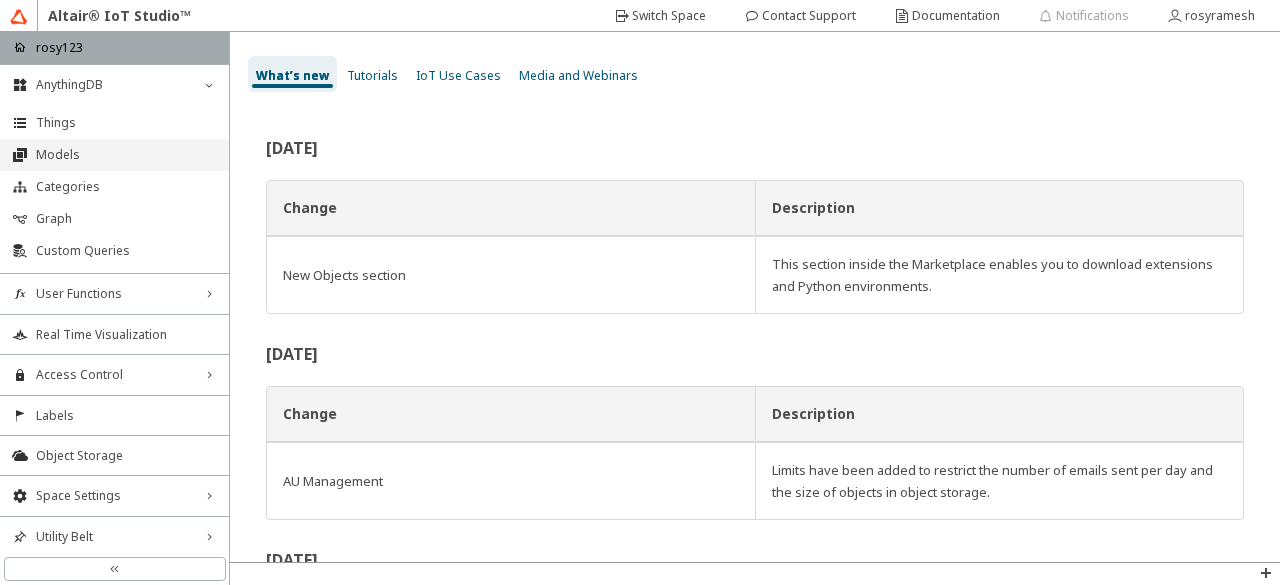 click on "Models" at bounding box center [126, 155] 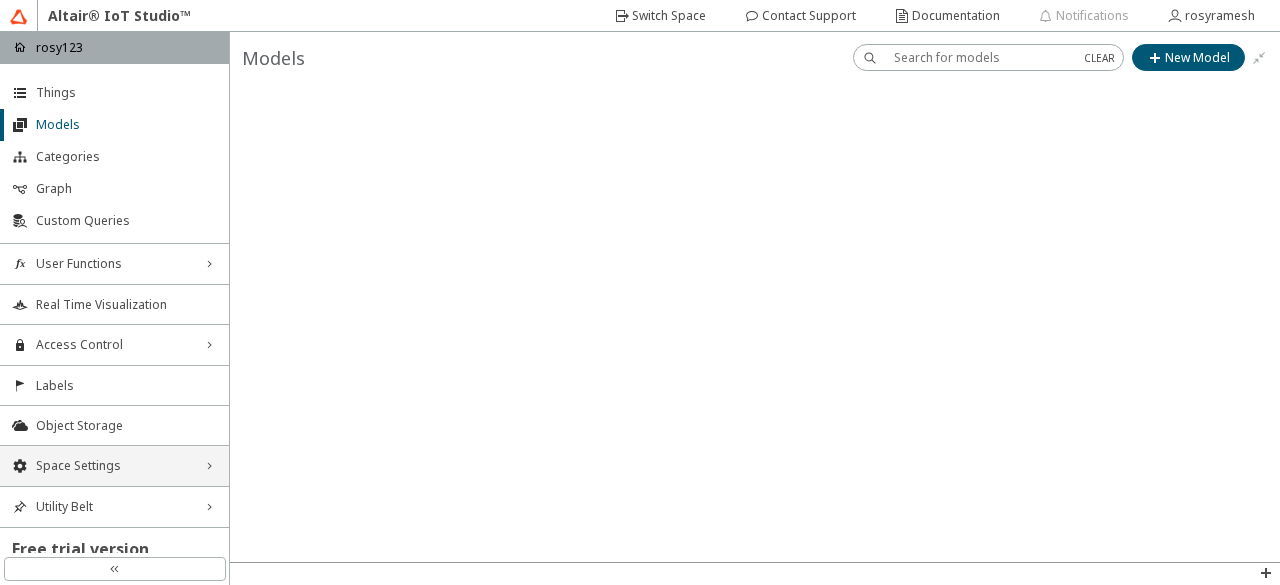 scroll, scrollTop: 0, scrollLeft: 0, axis: both 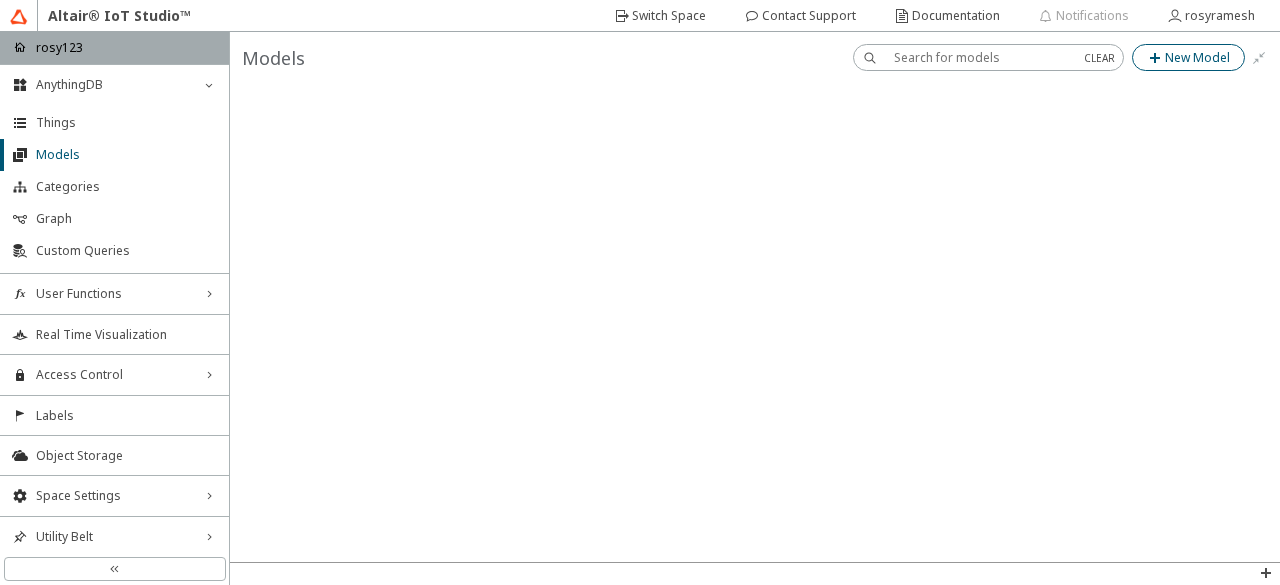click on "New Model" 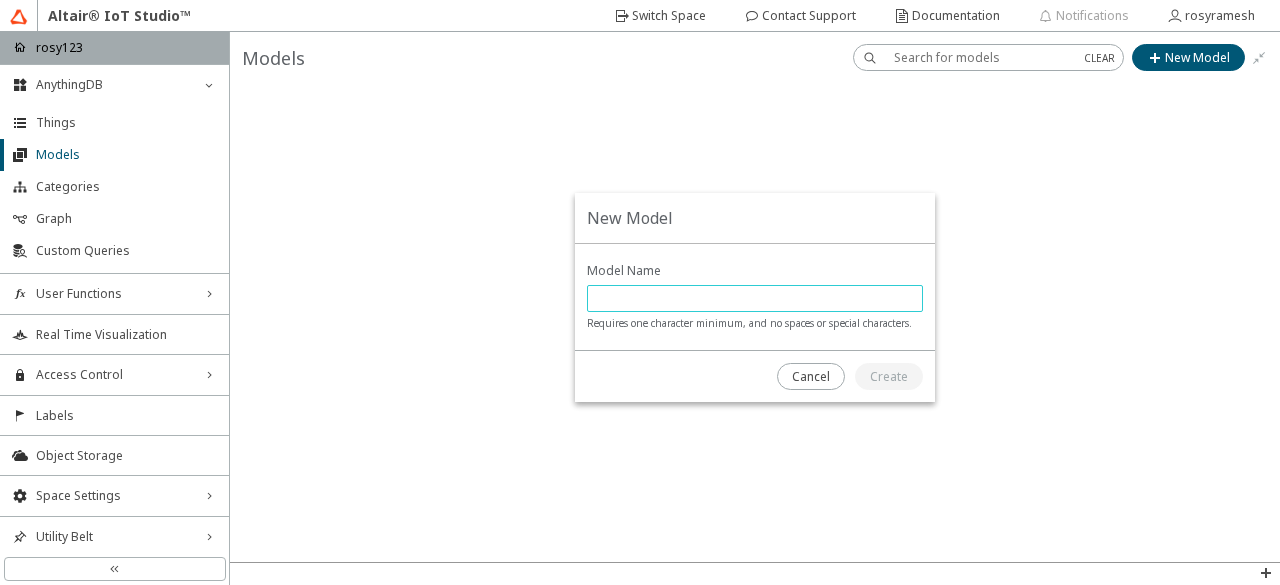 click at bounding box center (755, 298) 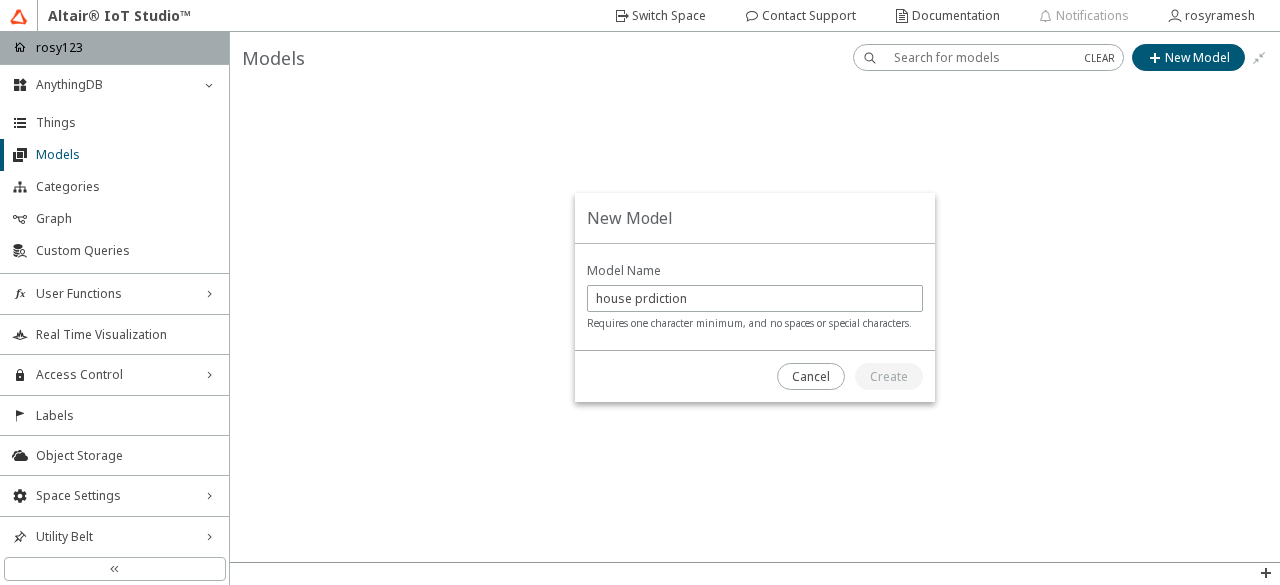 click at bounding box center [755, 297] 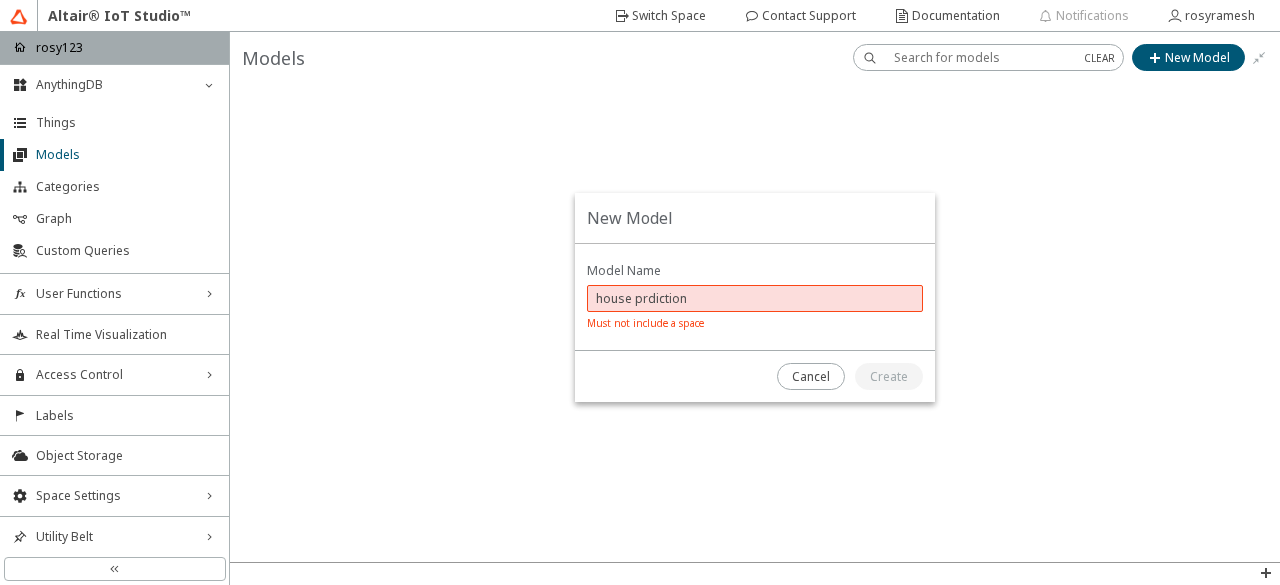 click on "house prdiction" at bounding box center (755, 298) 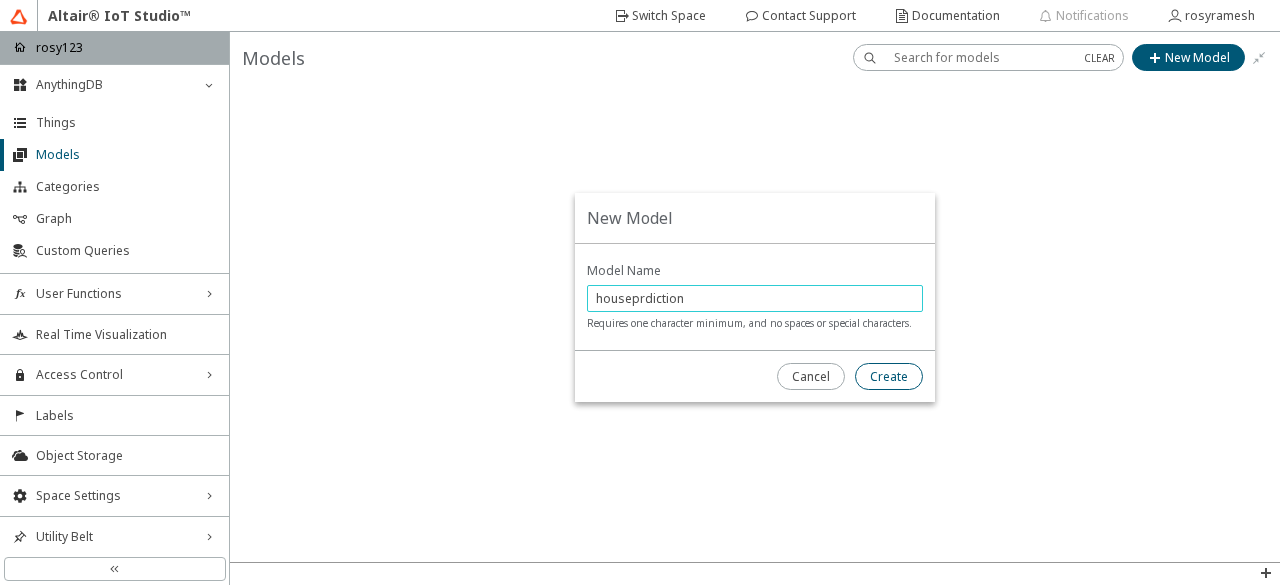 type on "houseprdiction" 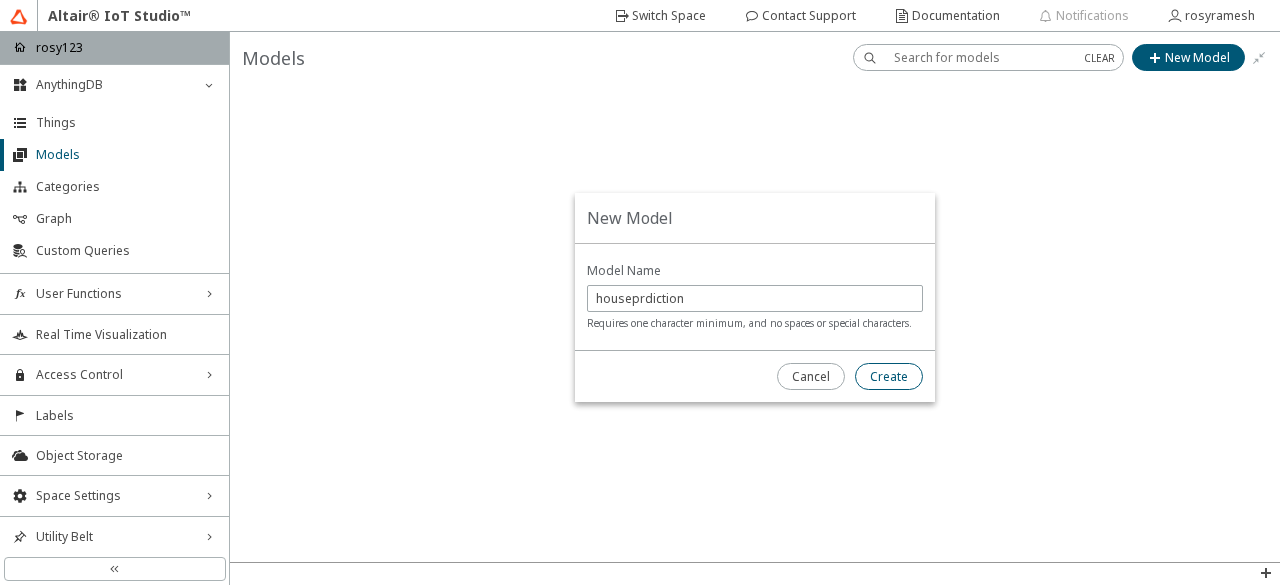 click on "Create" at bounding box center [0, 0] 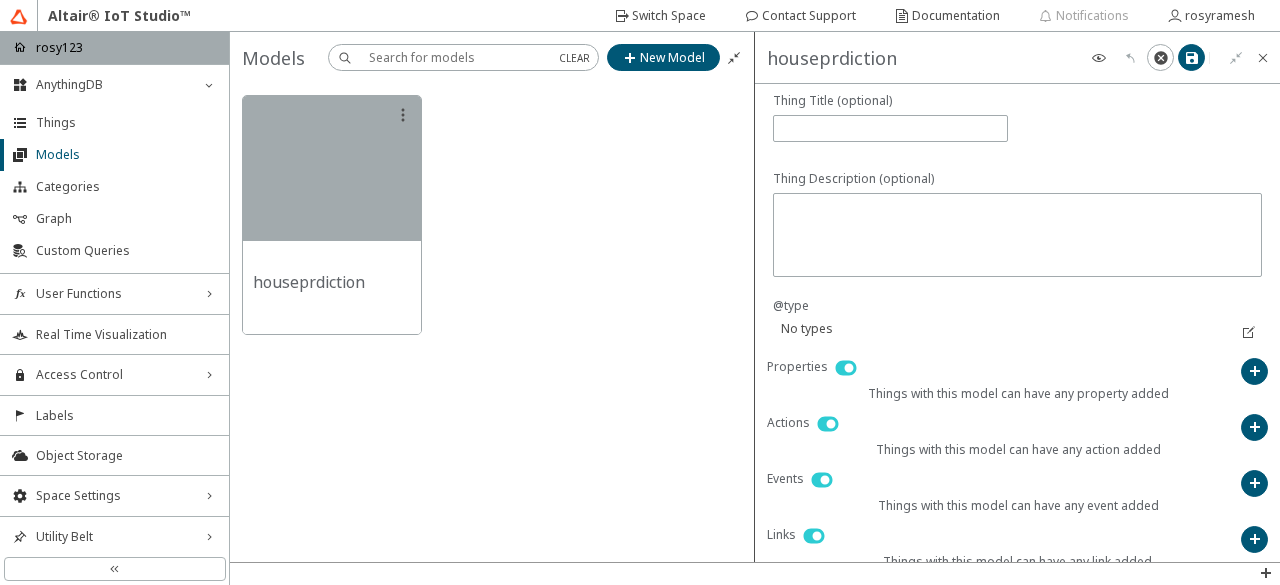 scroll, scrollTop: 338, scrollLeft: 0, axis: vertical 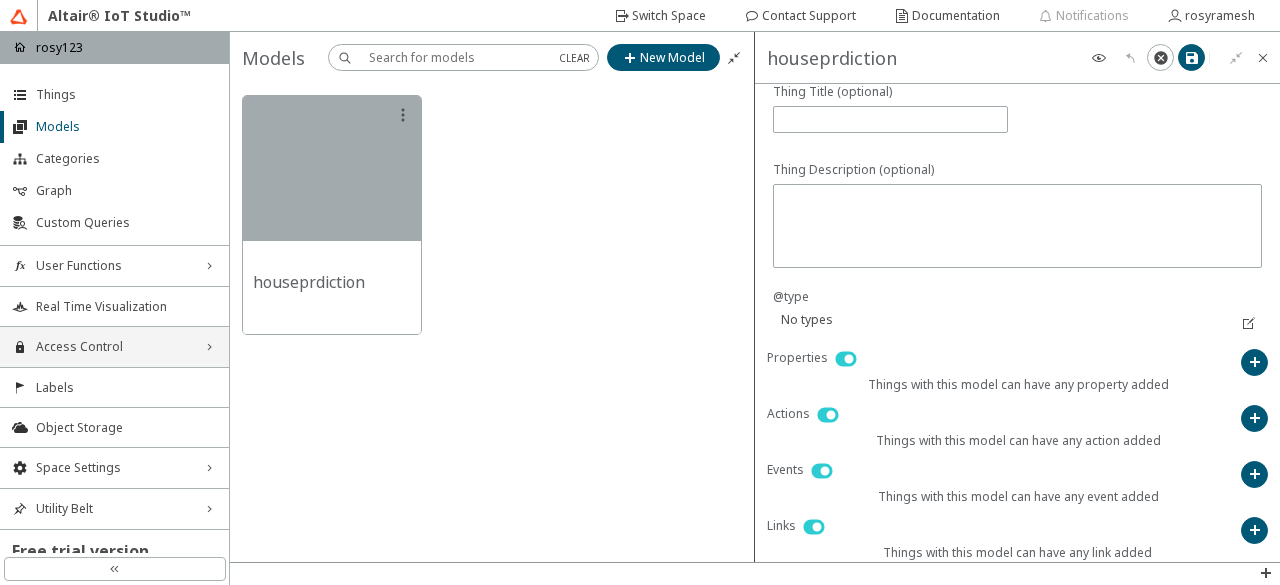 click on "Access Control" at bounding box center (114, 347) 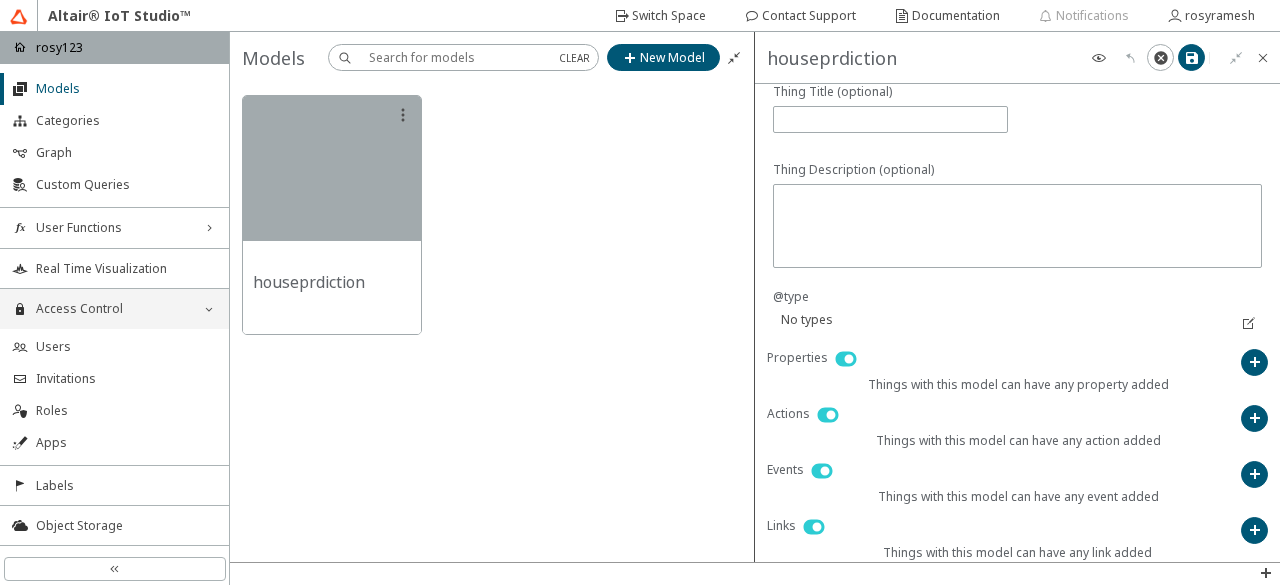 scroll, scrollTop: 66, scrollLeft: 0, axis: vertical 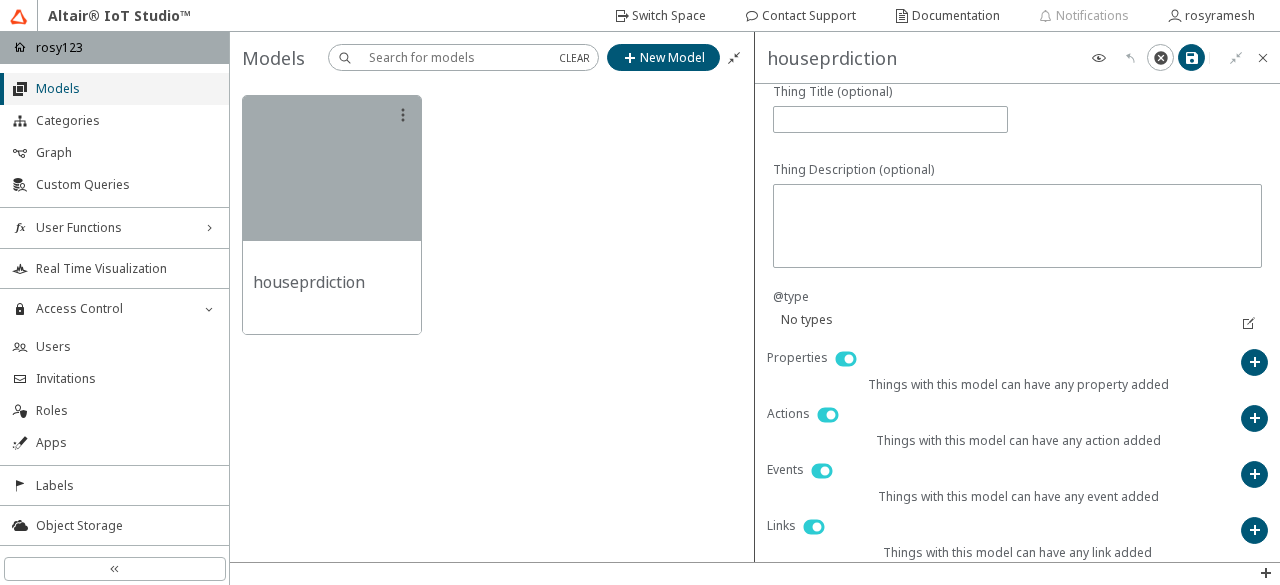 click on "Models" at bounding box center [126, 89] 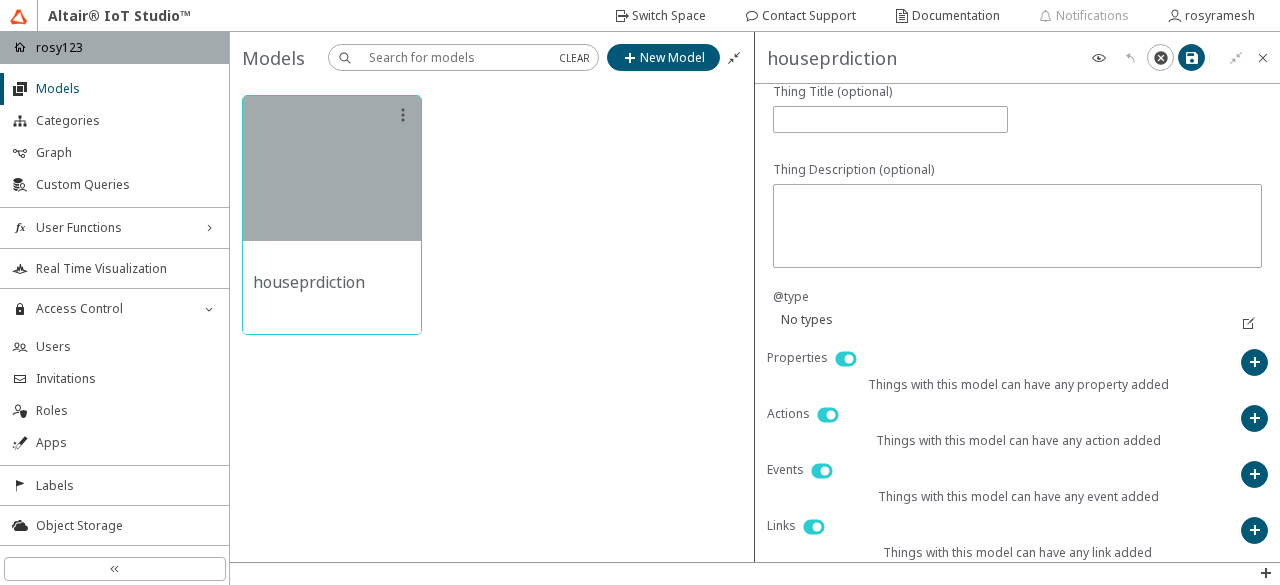 click at bounding box center [332, 168] 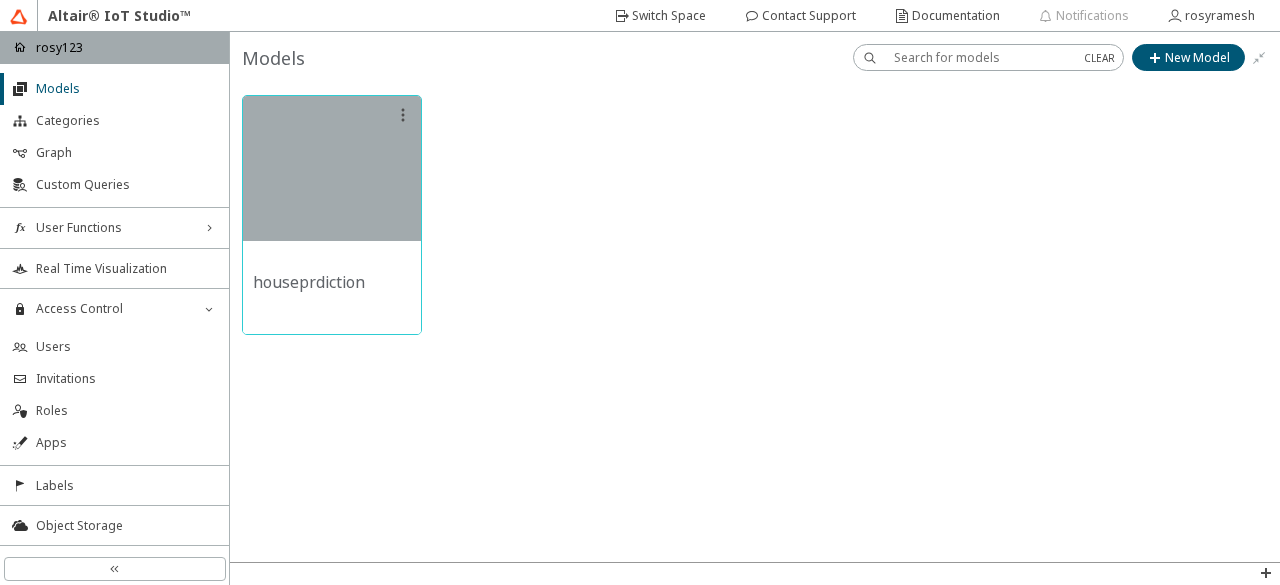 click at bounding box center (332, 168) 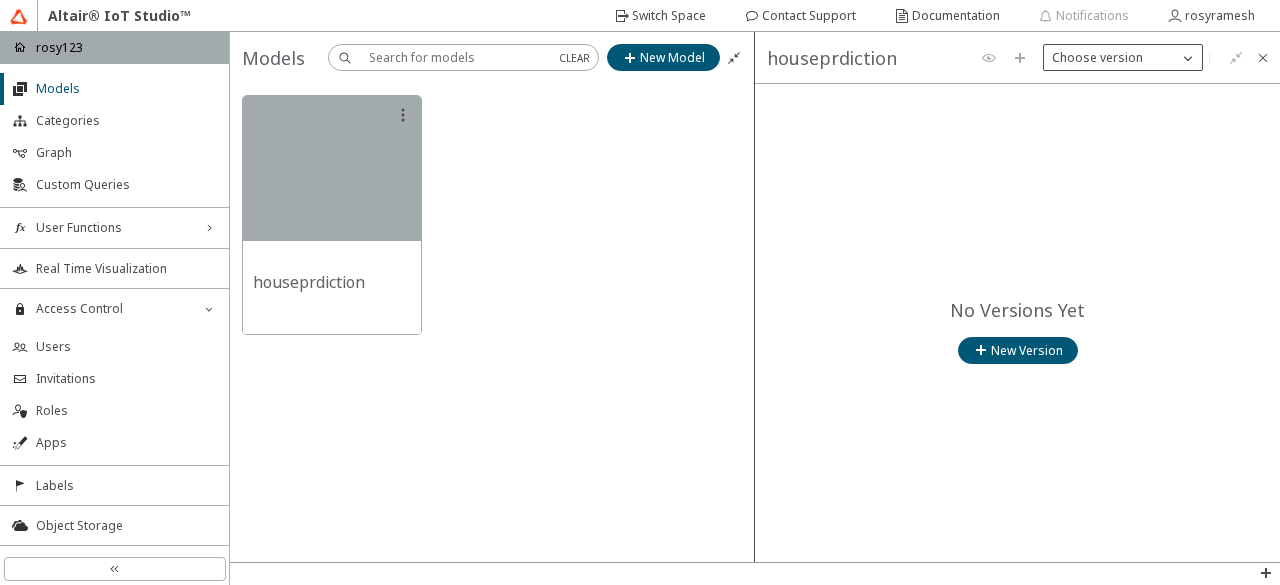 click on "Choose version" at bounding box center (1123, 57) 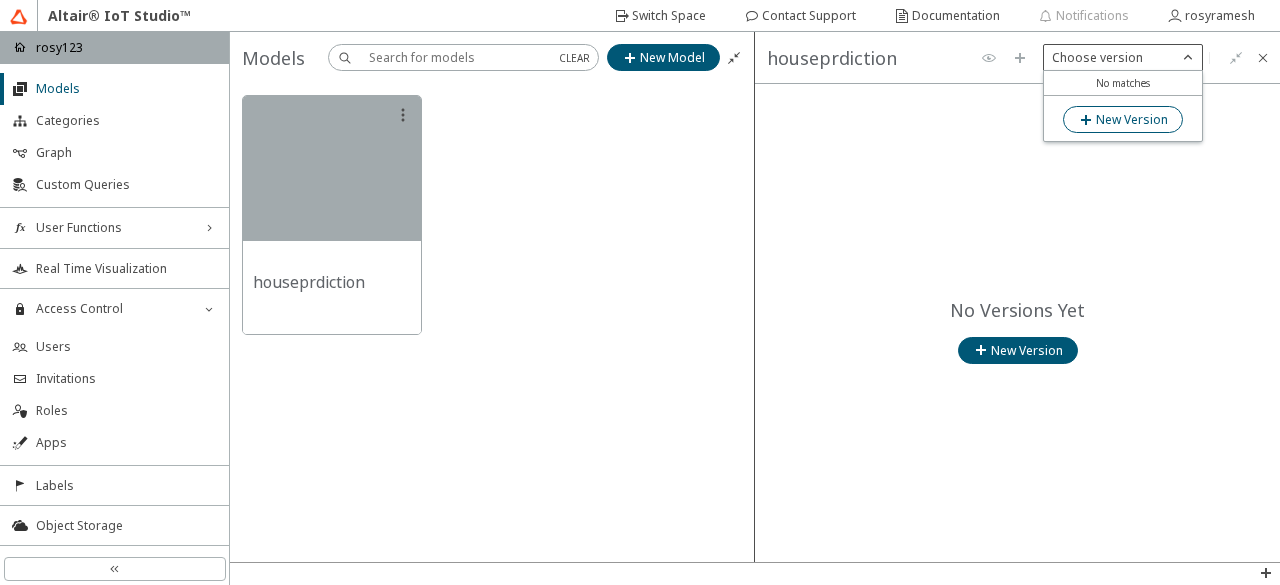 click on "New Version" 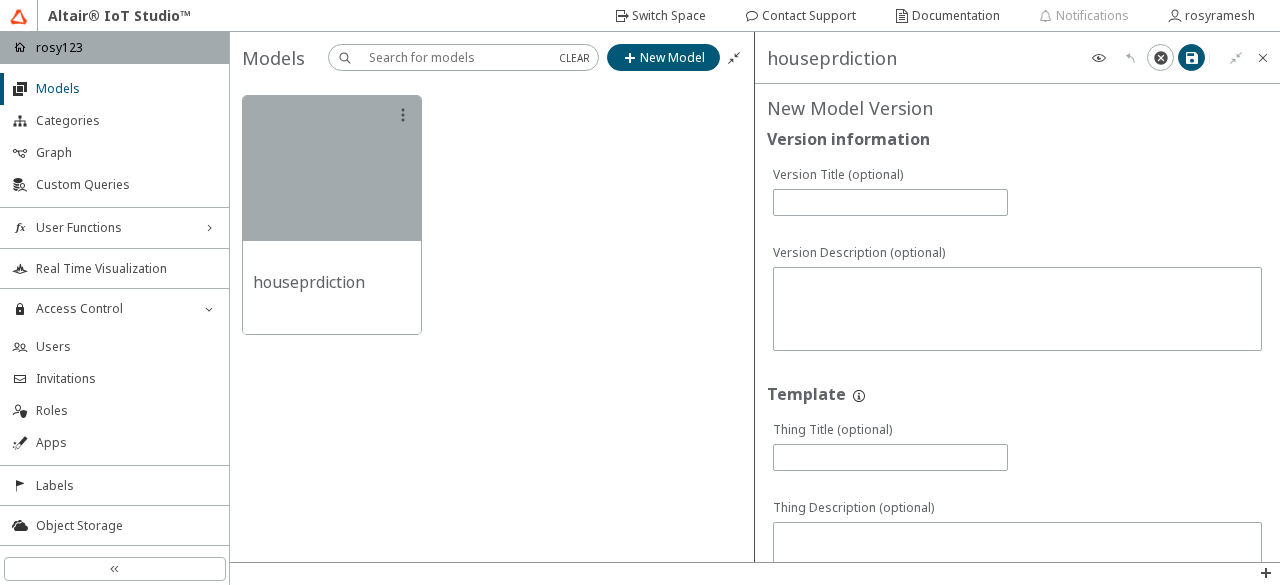 scroll, scrollTop: 1, scrollLeft: 0, axis: vertical 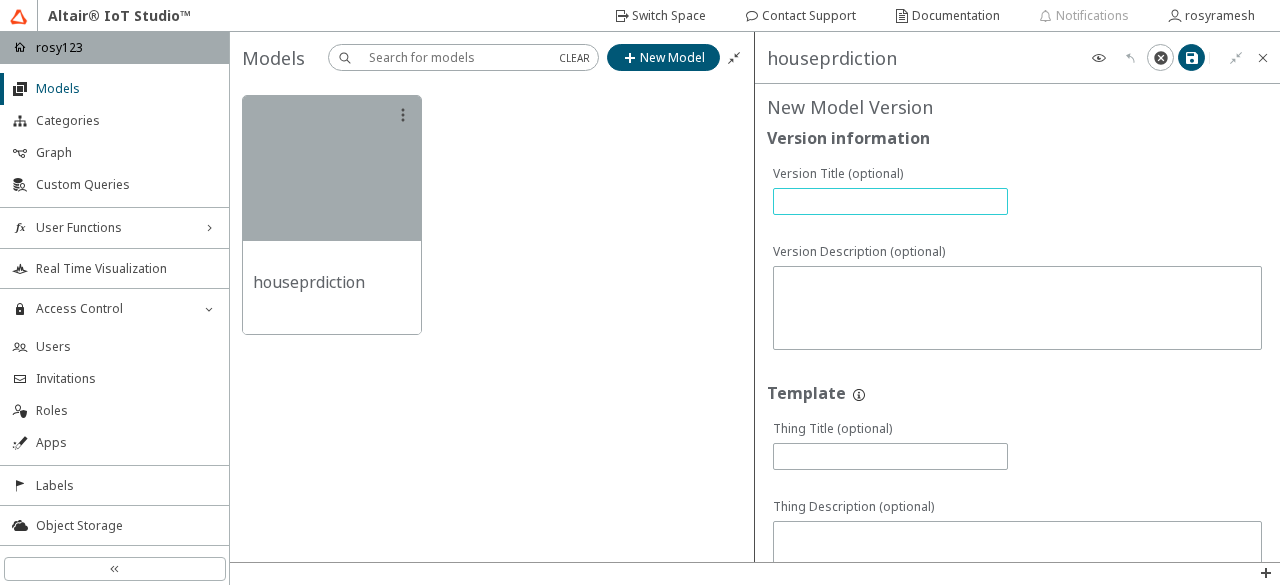 click at bounding box center [890, 201] 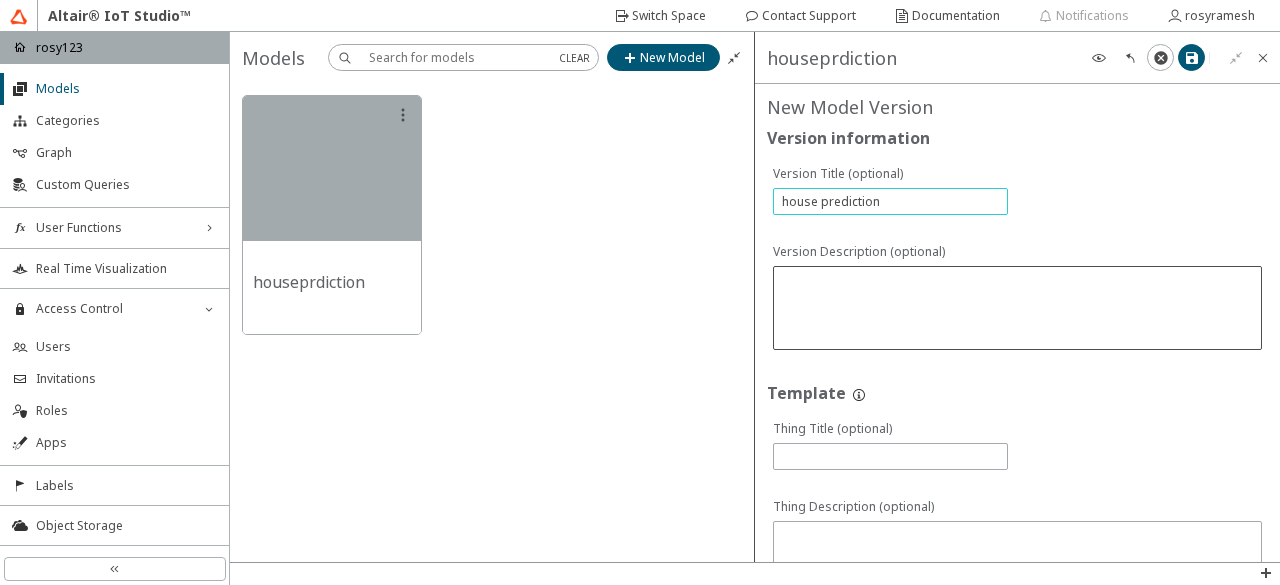 type on "house prediction" 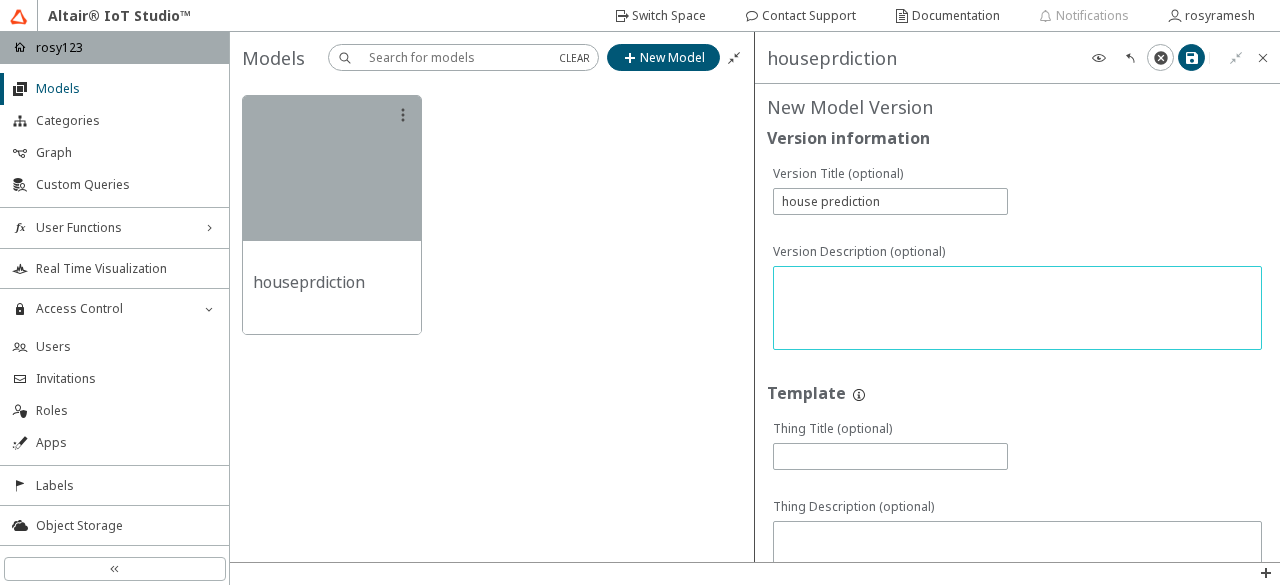 click at bounding box center (1019, 310) 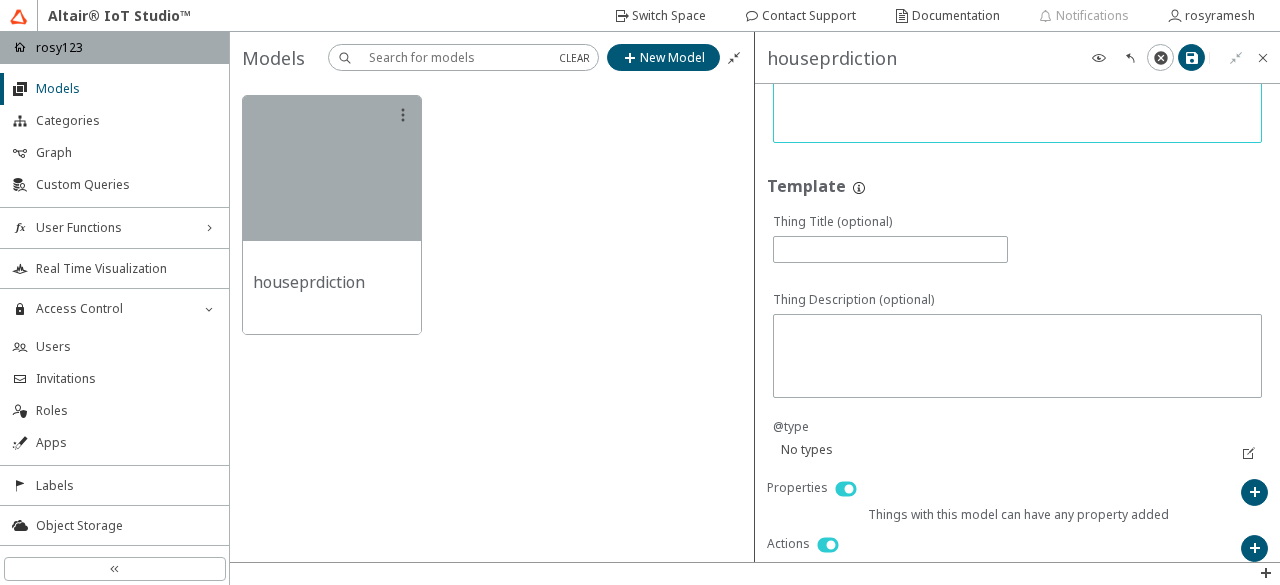 scroll, scrollTop: 338, scrollLeft: 0, axis: vertical 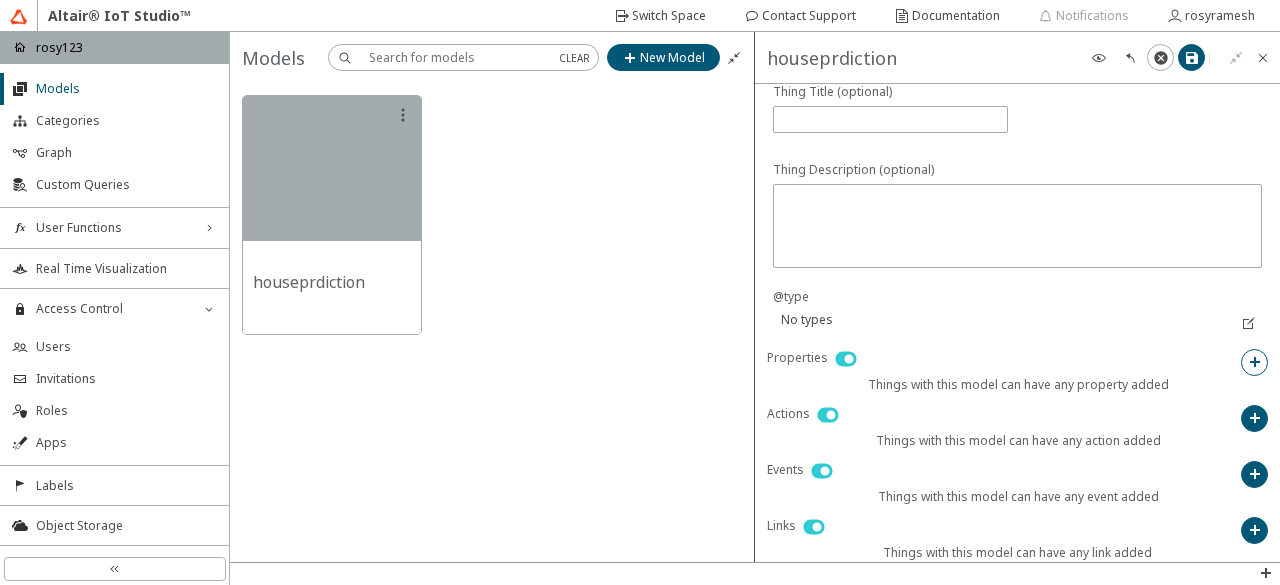 click at bounding box center (1254, 362) 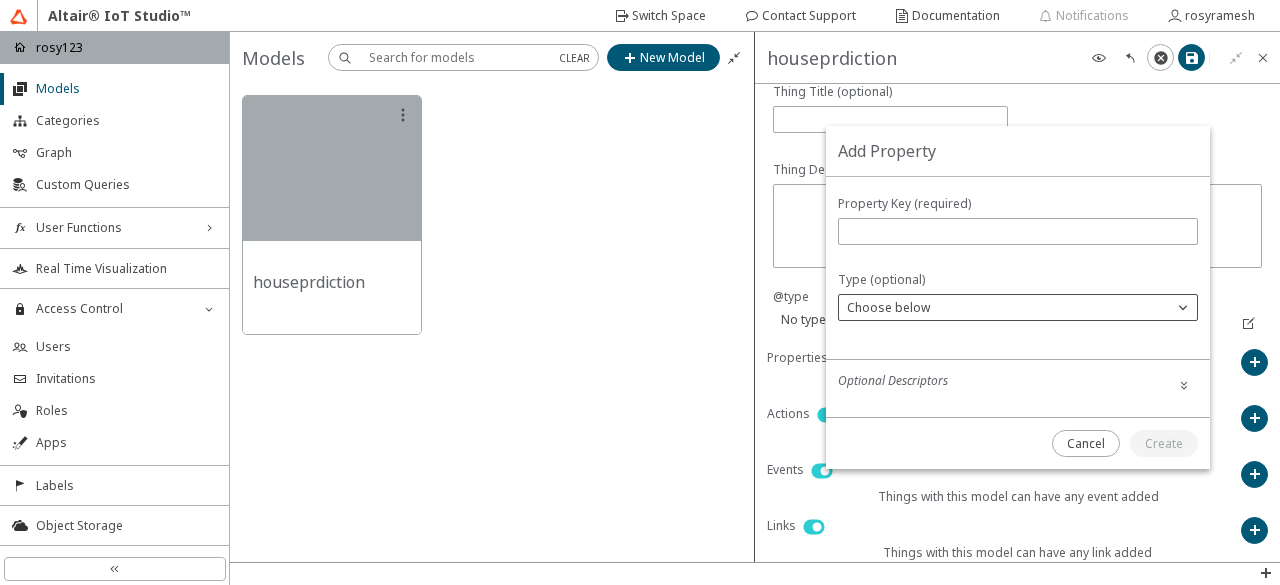 click on "Choose below" at bounding box center (1006, 307) 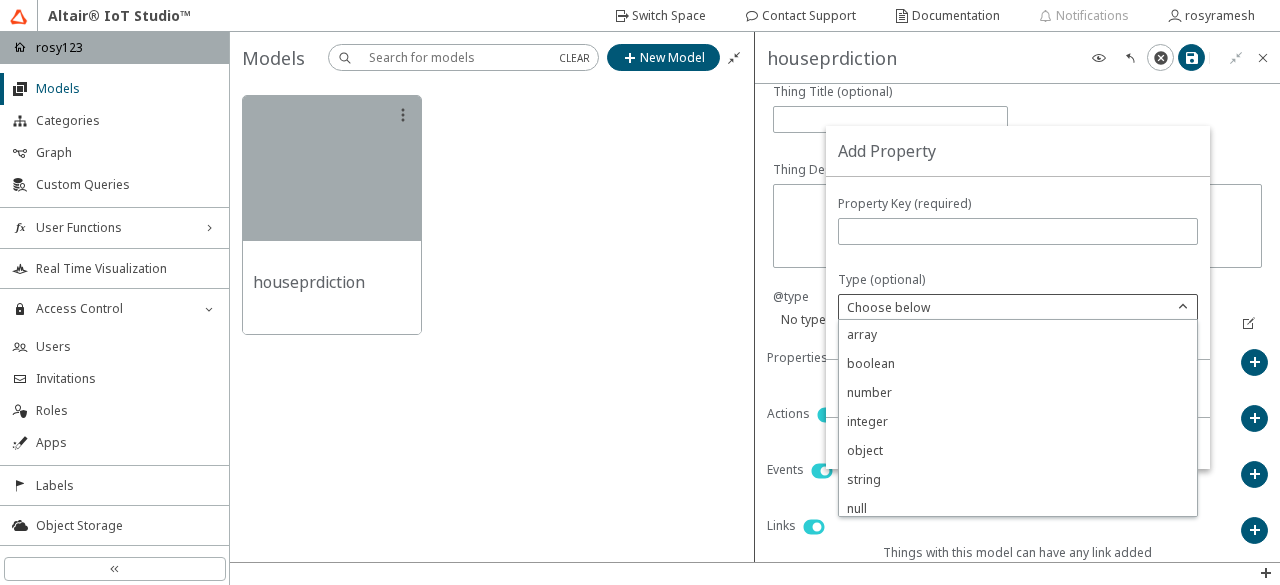 click on "Choose below" at bounding box center (1006, 307) 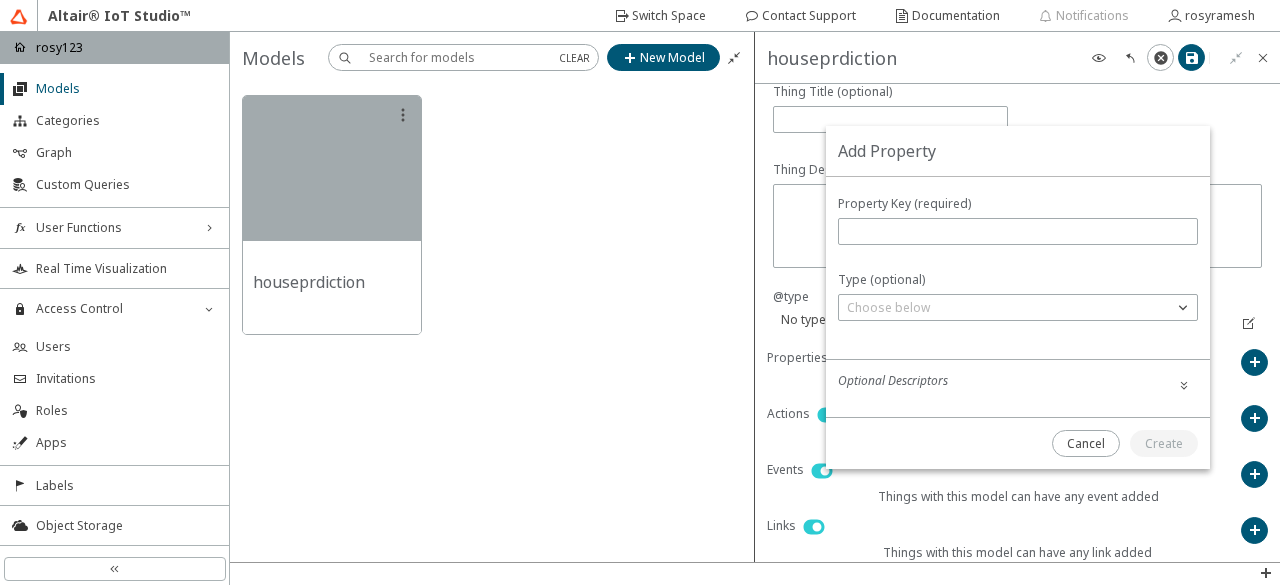 click at bounding box center [492, 322] 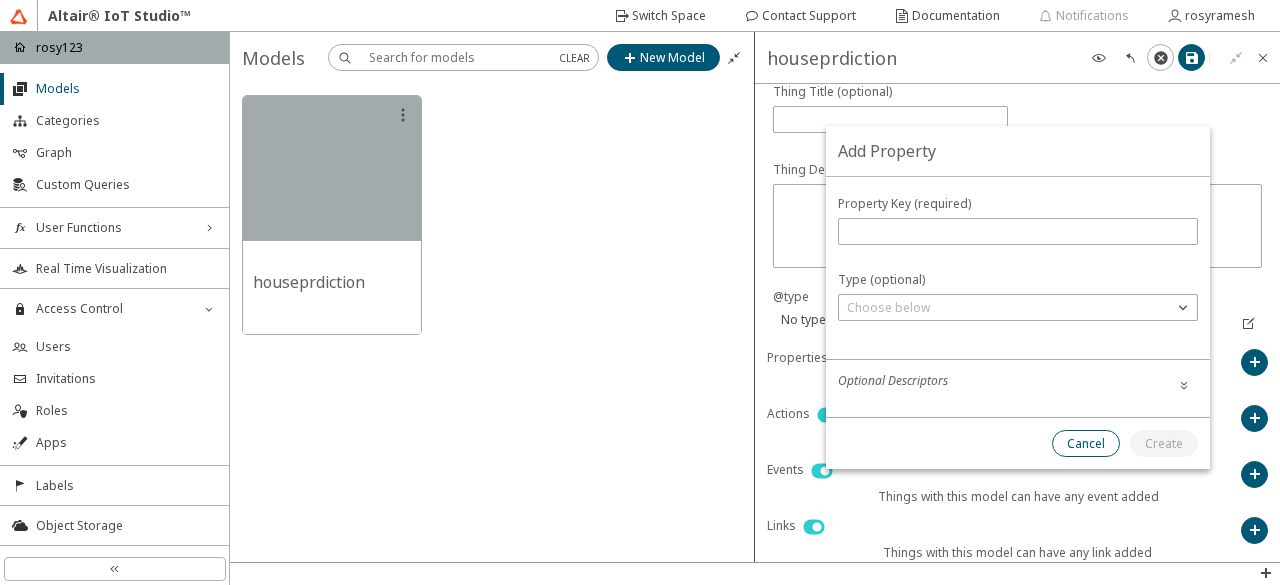 click on "Cancel" at bounding box center [0, 0] 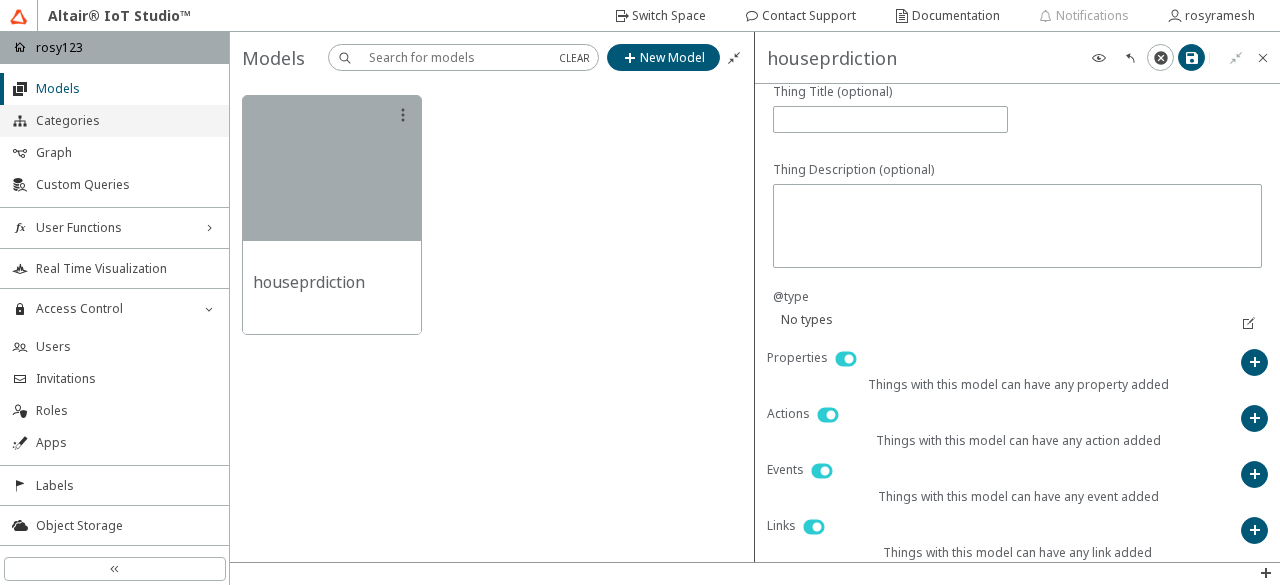 click on "Categories" at bounding box center (126, 121) 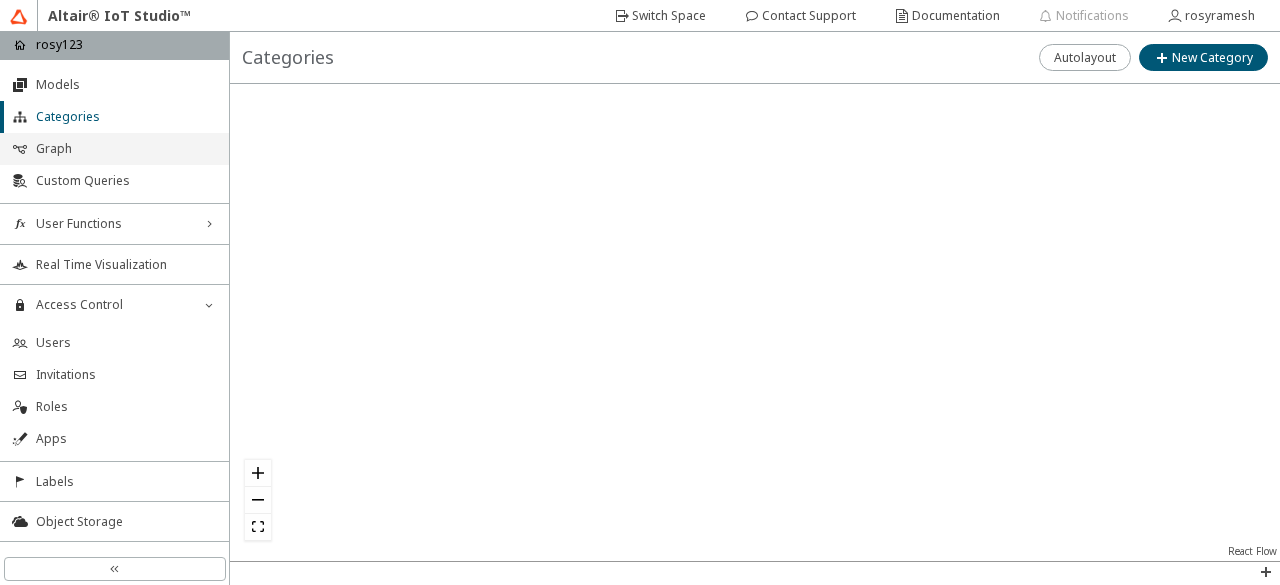 click on "Graph" at bounding box center (114, 149) 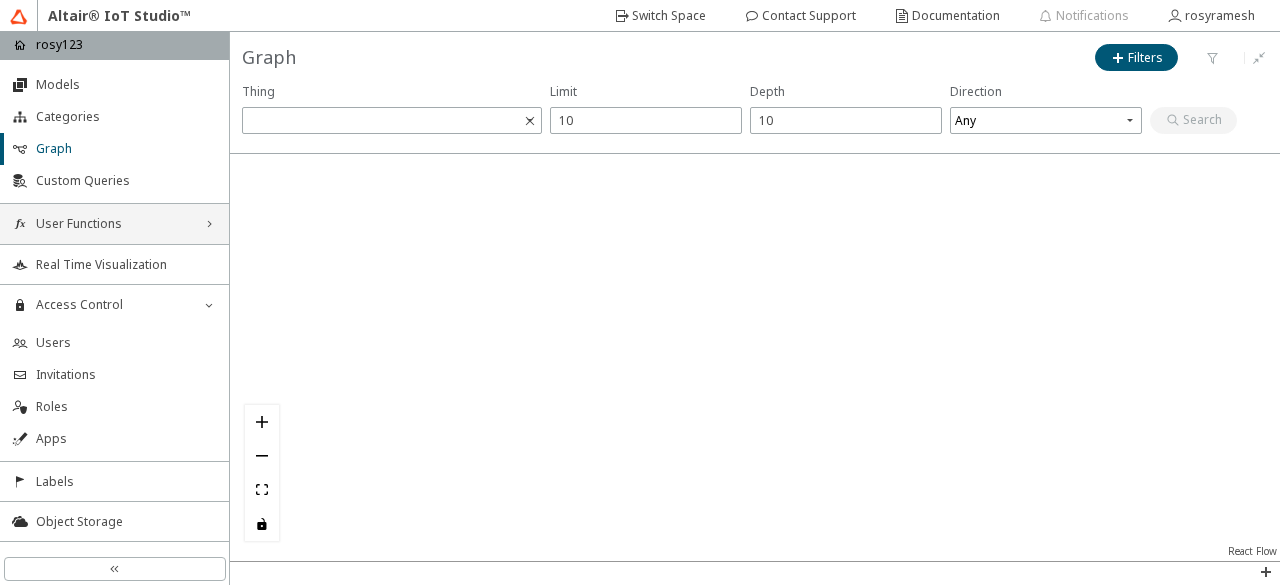 click on "User Functions" at bounding box center (114, 224) 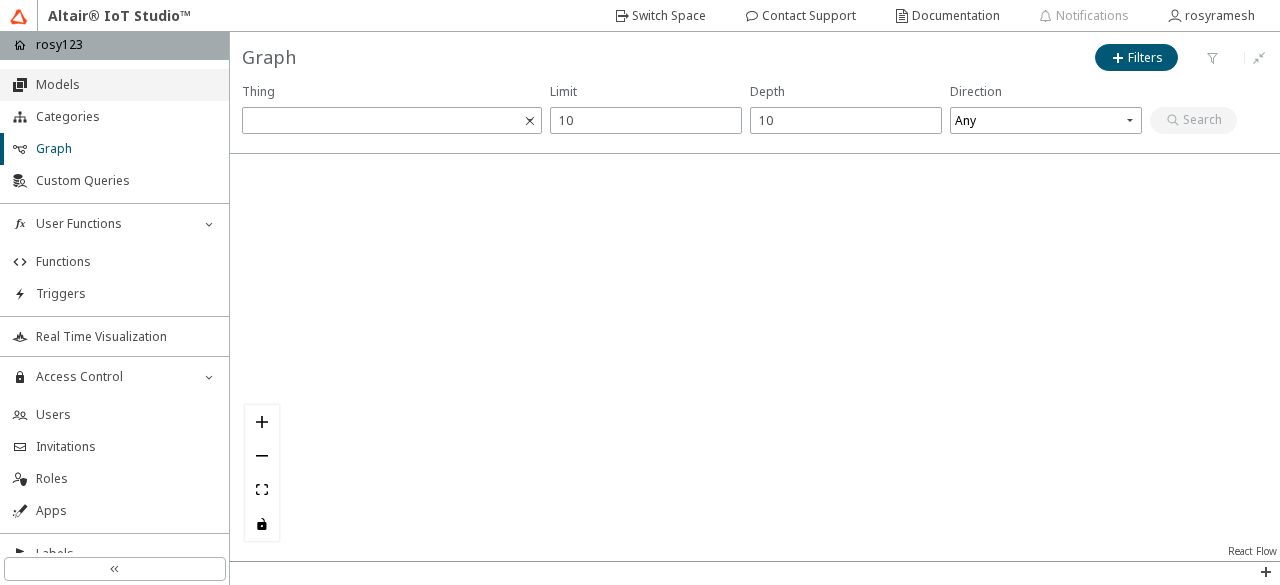 click on "Models" at bounding box center (126, 85) 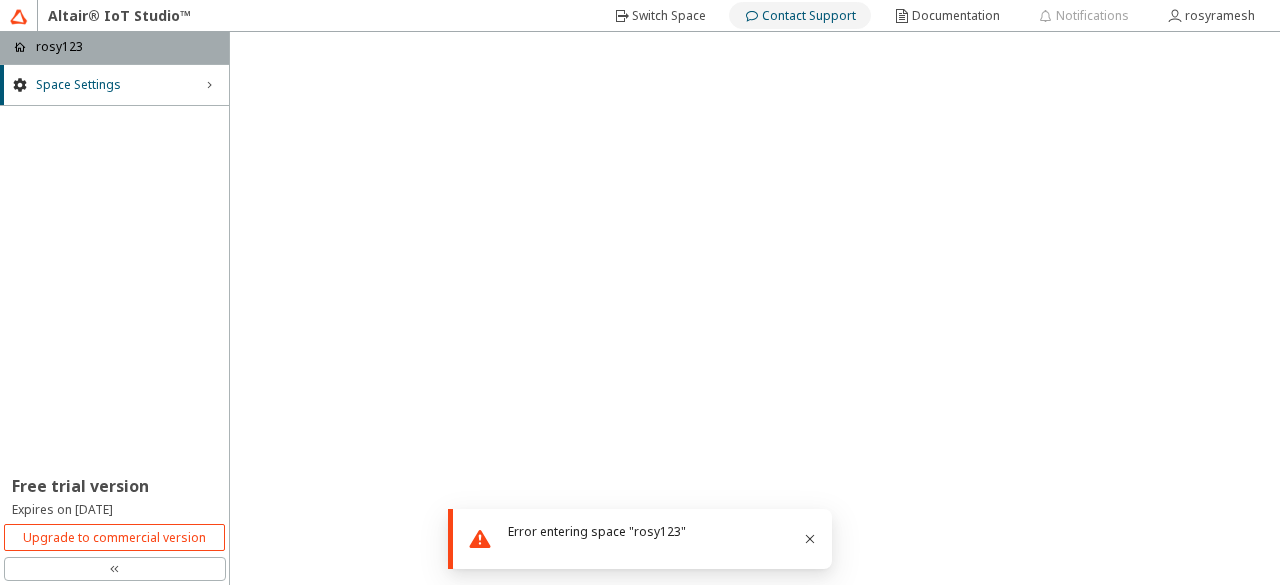 scroll, scrollTop: 0, scrollLeft: 0, axis: both 